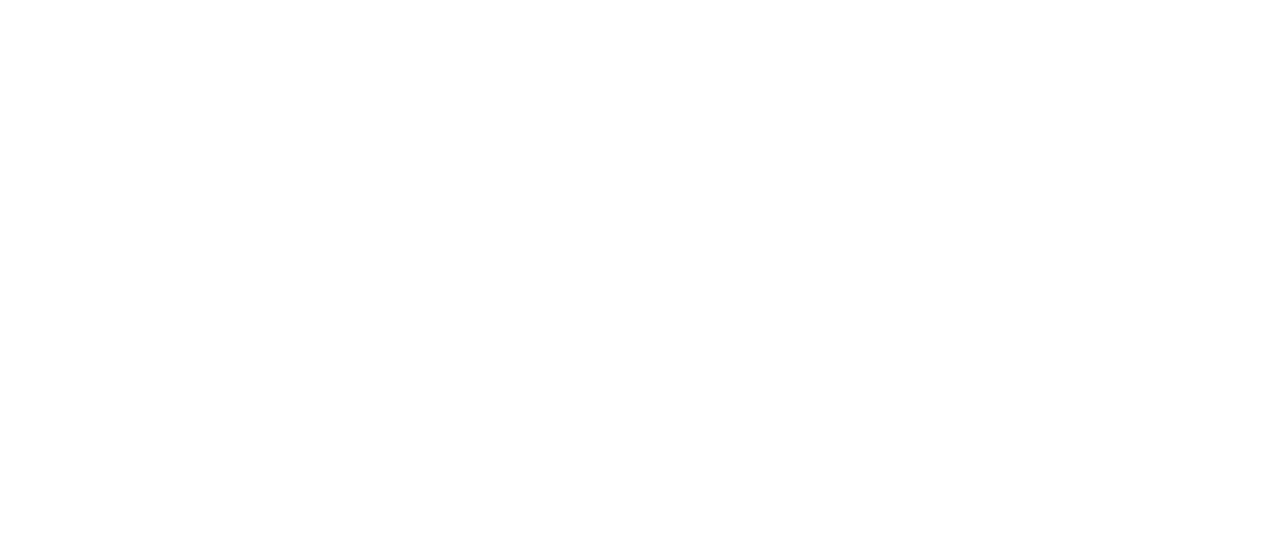 scroll, scrollTop: 0, scrollLeft: 0, axis: both 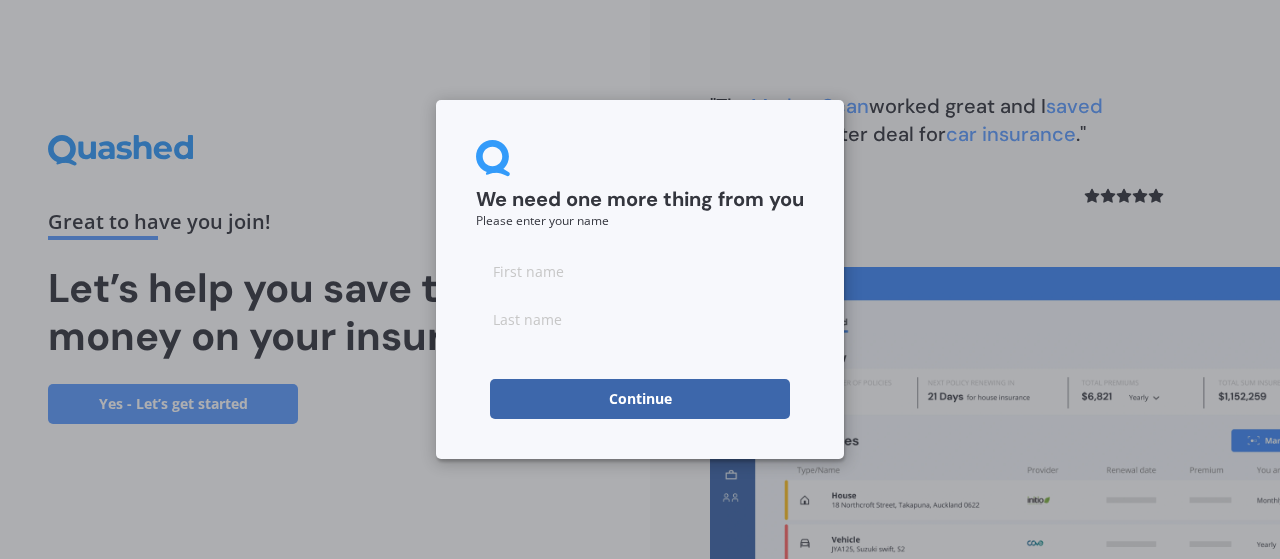 click at bounding box center [640, 271] 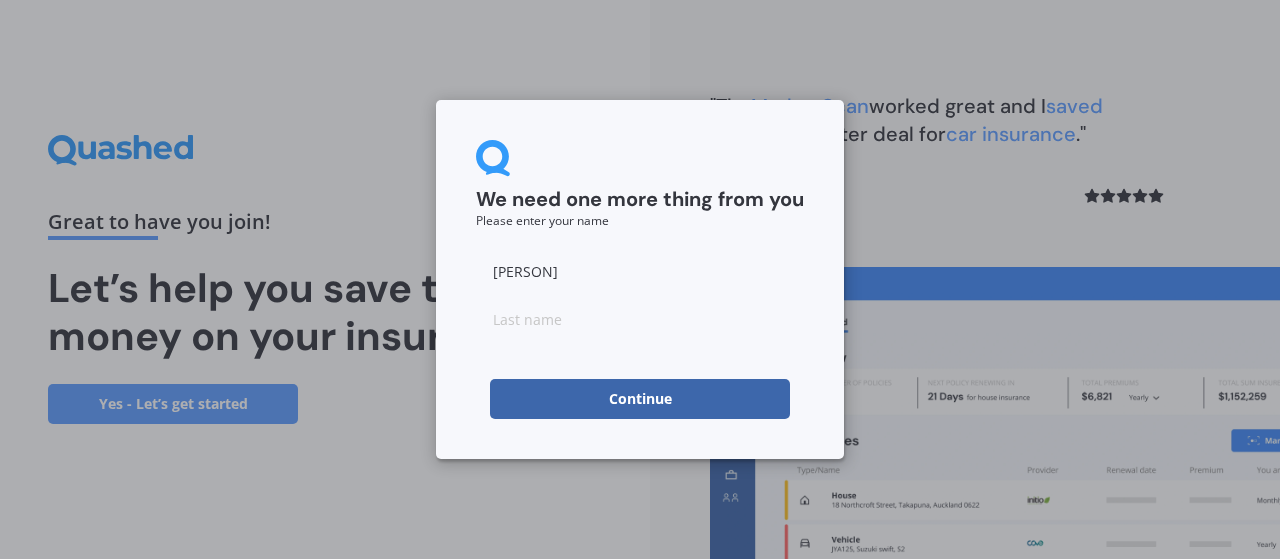type on "[PERSON]" 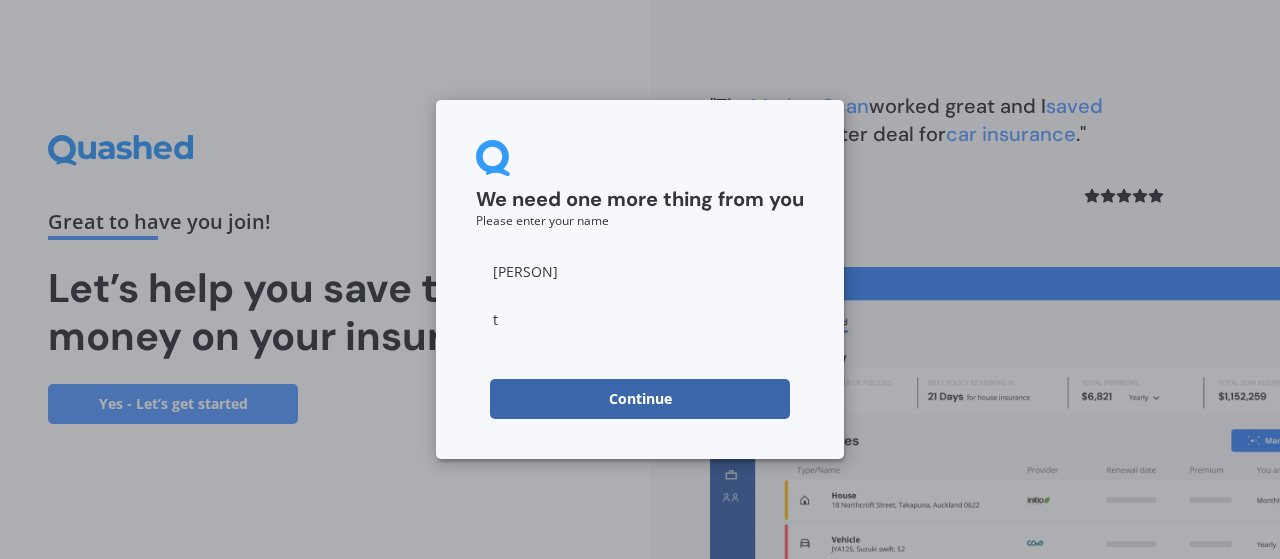 type on "t" 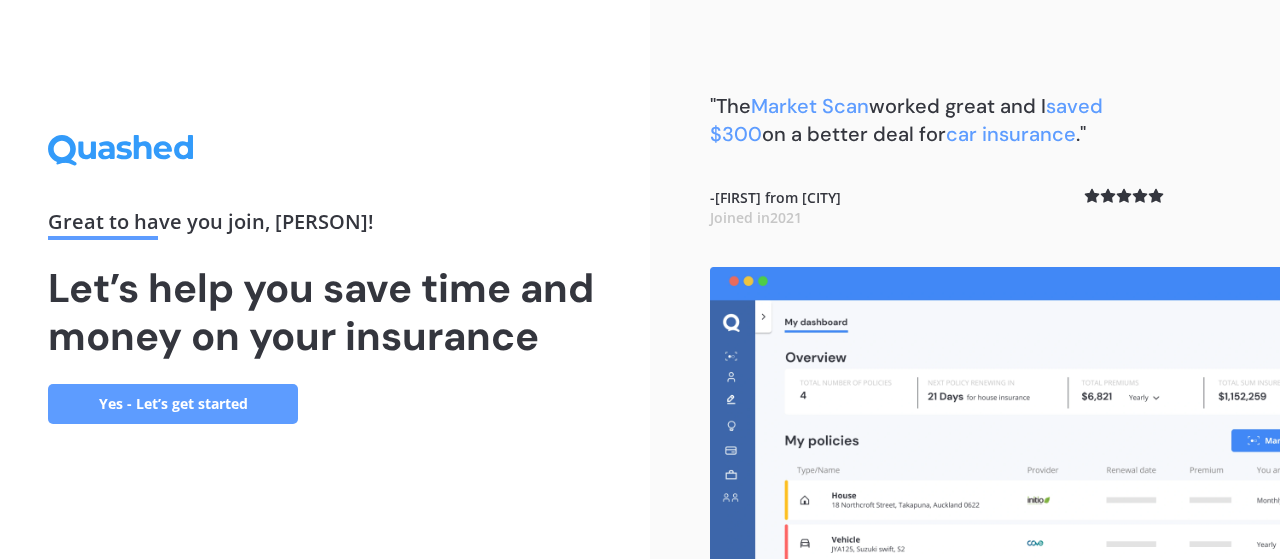 click on "Yes - Let’s get started" at bounding box center (173, 404) 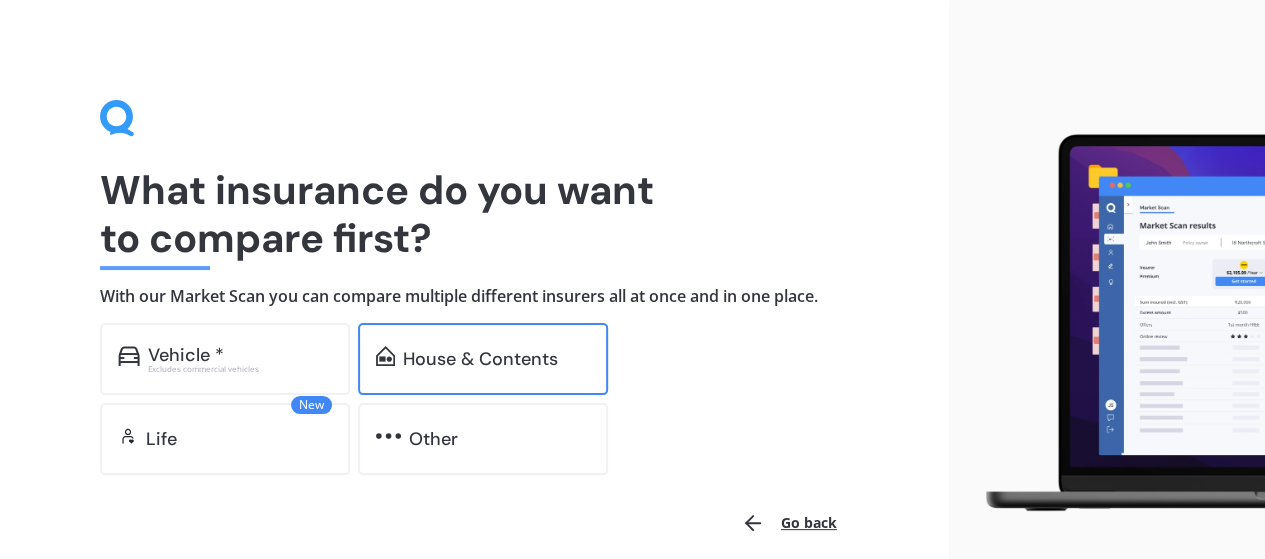 scroll, scrollTop: 87, scrollLeft: 0, axis: vertical 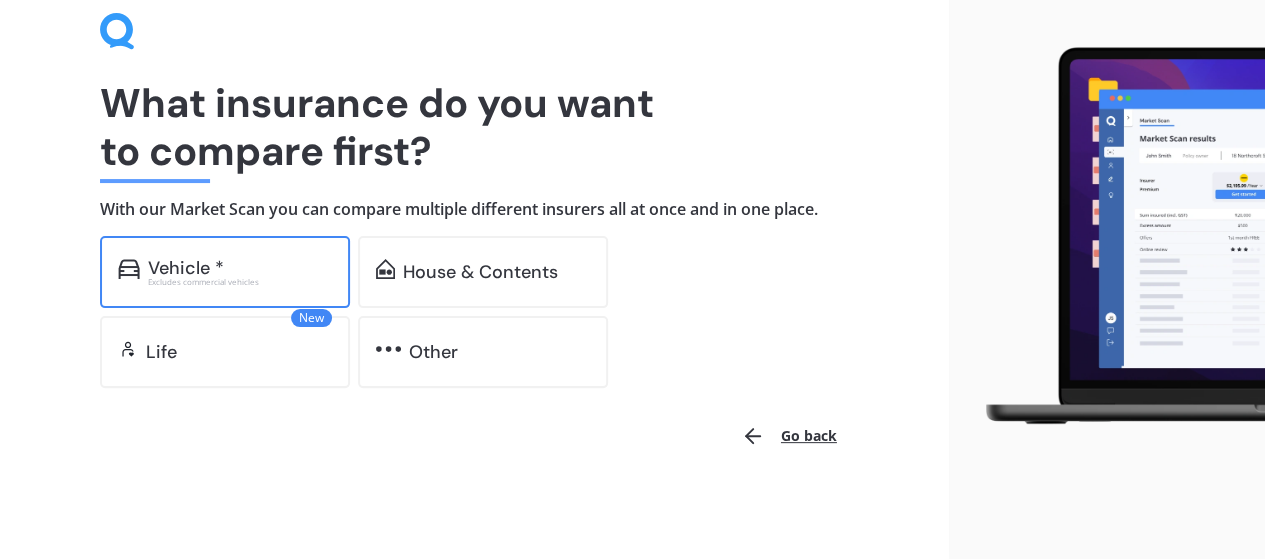 click on "Vehicle *" at bounding box center [240, 268] 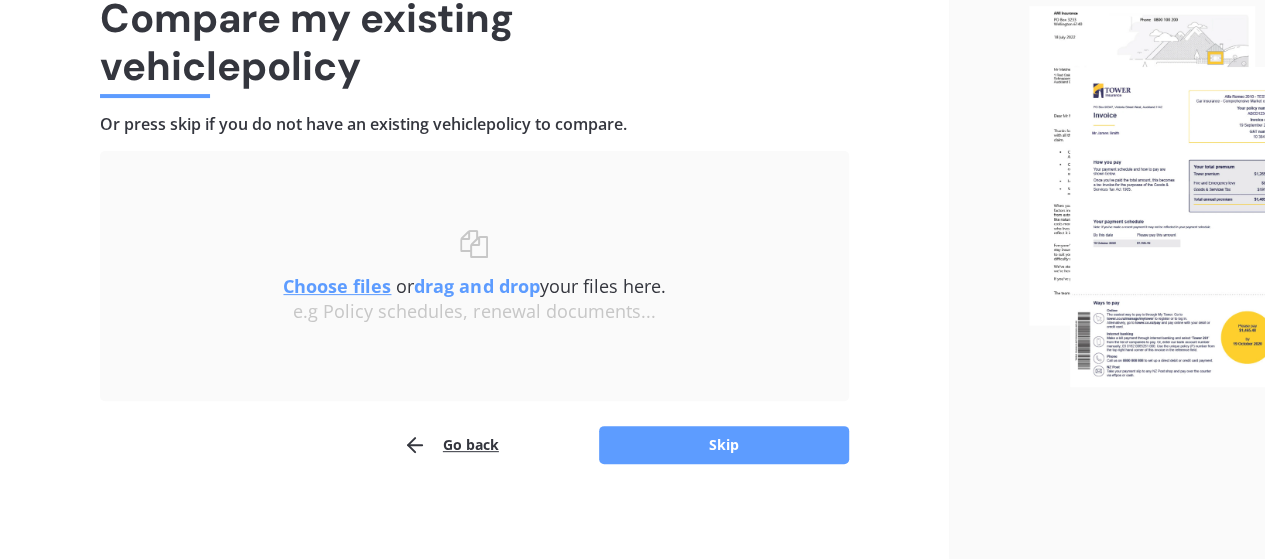 scroll, scrollTop: 177, scrollLeft: 0, axis: vertical 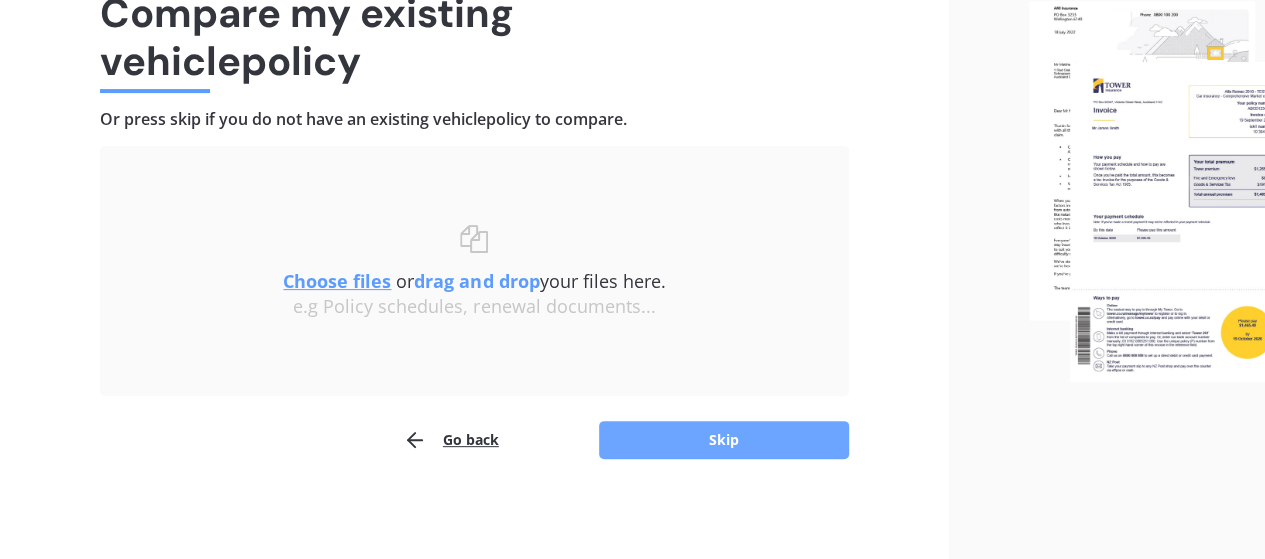 click on "Skip" at bounding box center [724, 440] 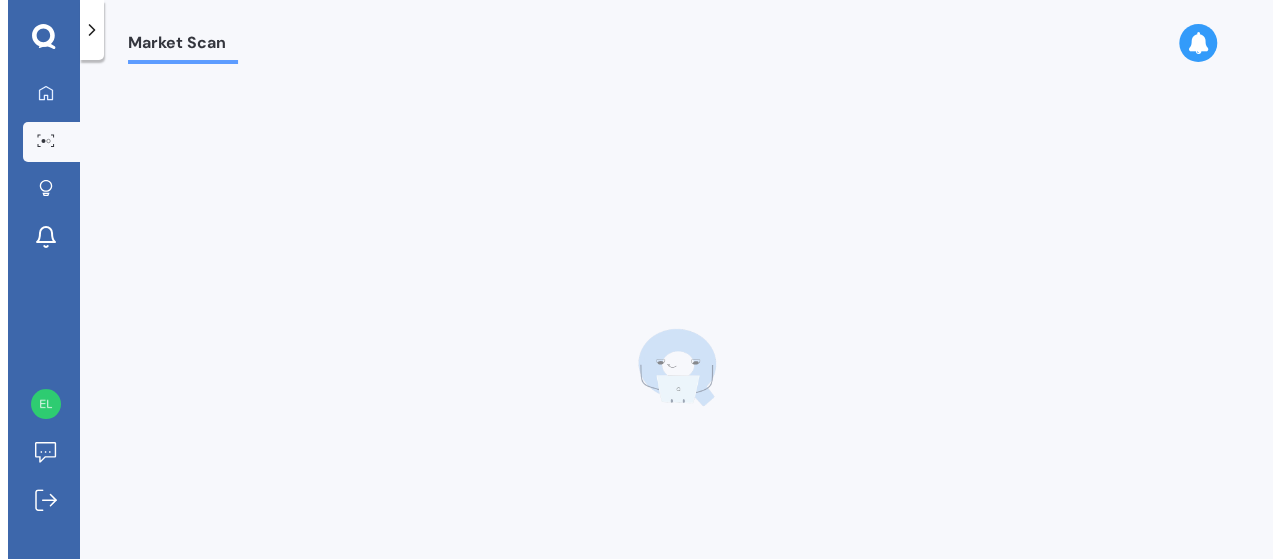 scroll, scrollTop: 0, scrollLeft: 0, axis: both 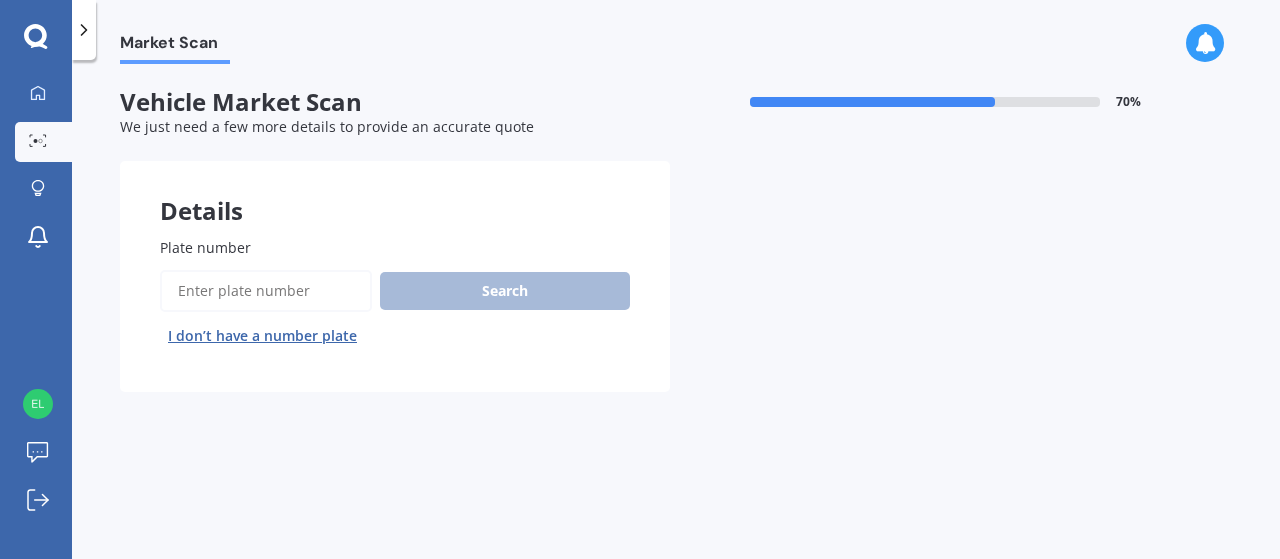 click on "Plate number" at bounding box center (266, 291) 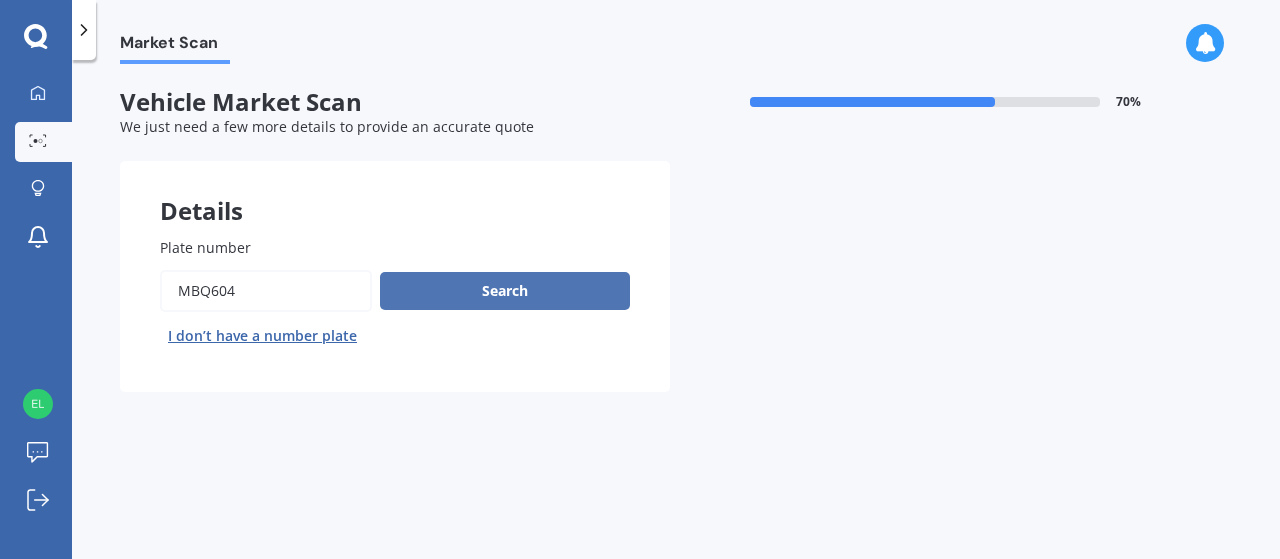 type on "mbq604" 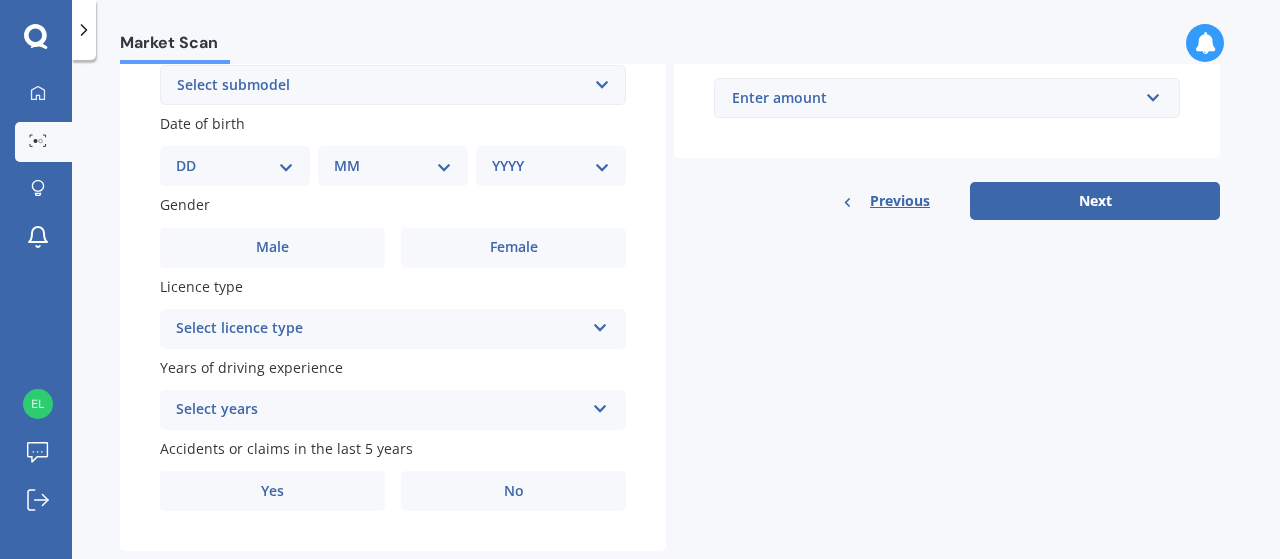 scroll, scrollTop: 580, scrollLeft: 0, axis: vertical 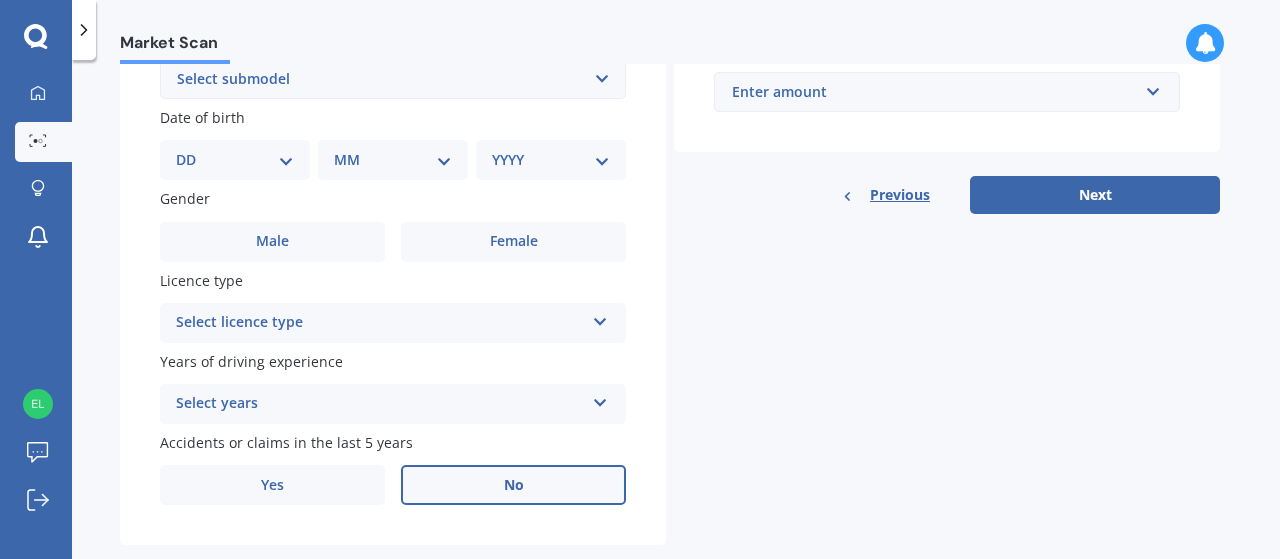 click on "No" at bounding box center [513, 242] 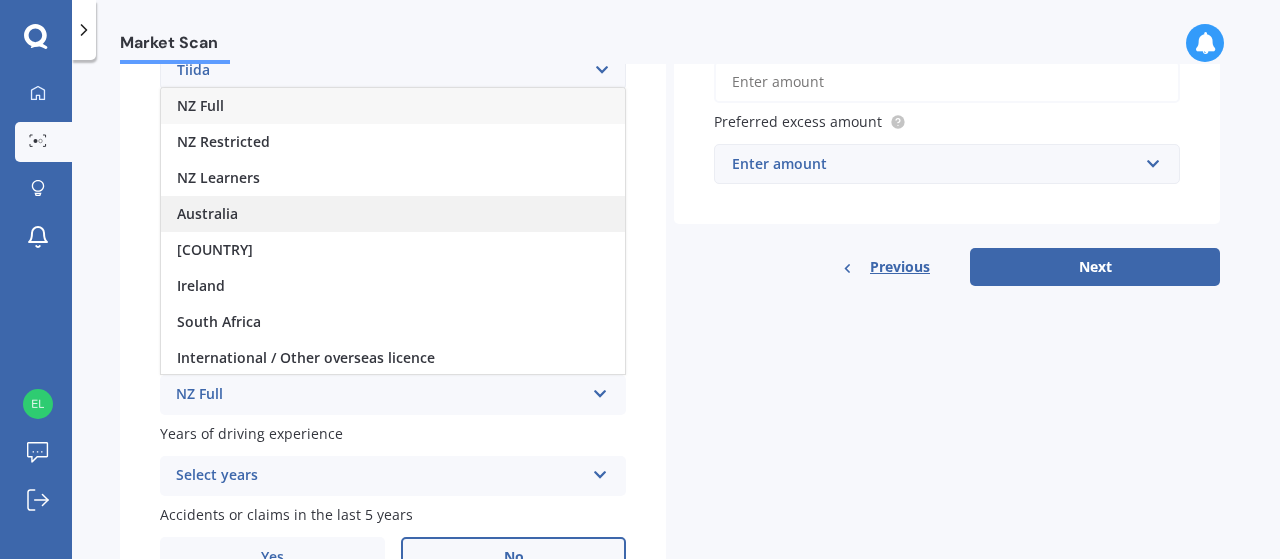 scroll, scrollTop: 504, scrollLeft: 0, axis: vertical 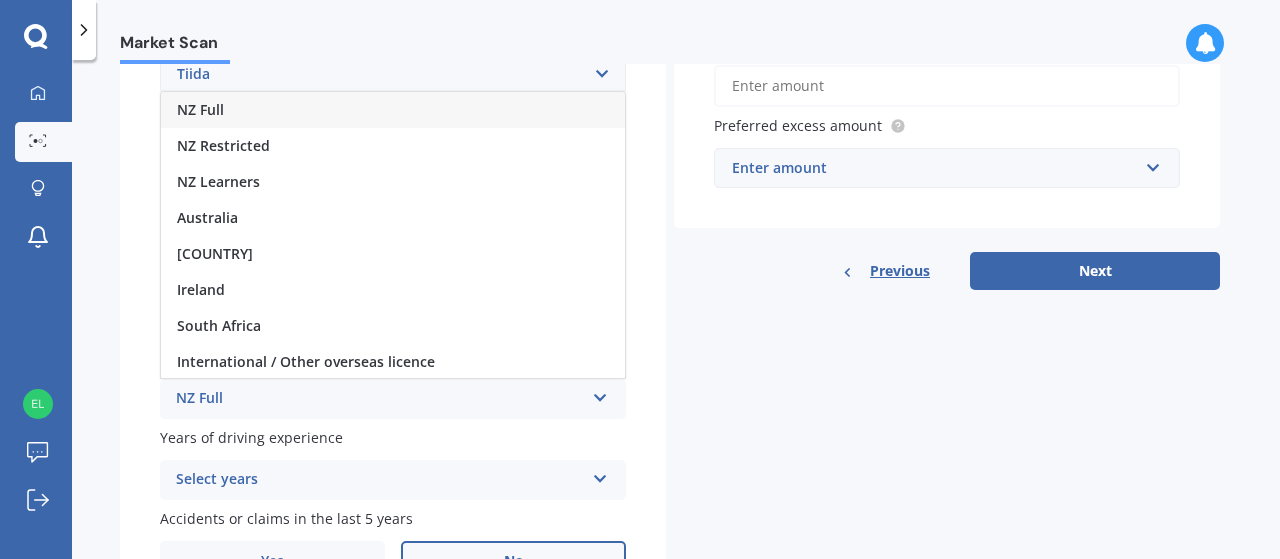 click on "NZ Full" at bounding box center (393, 110) 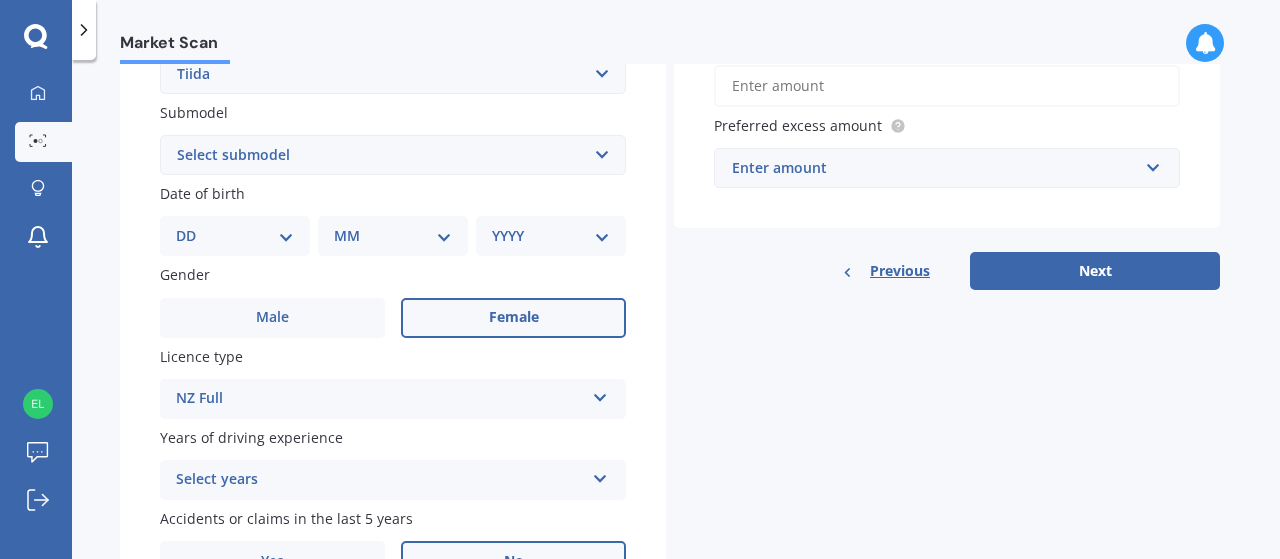 click on "Female" at bounding box center (272, 317) 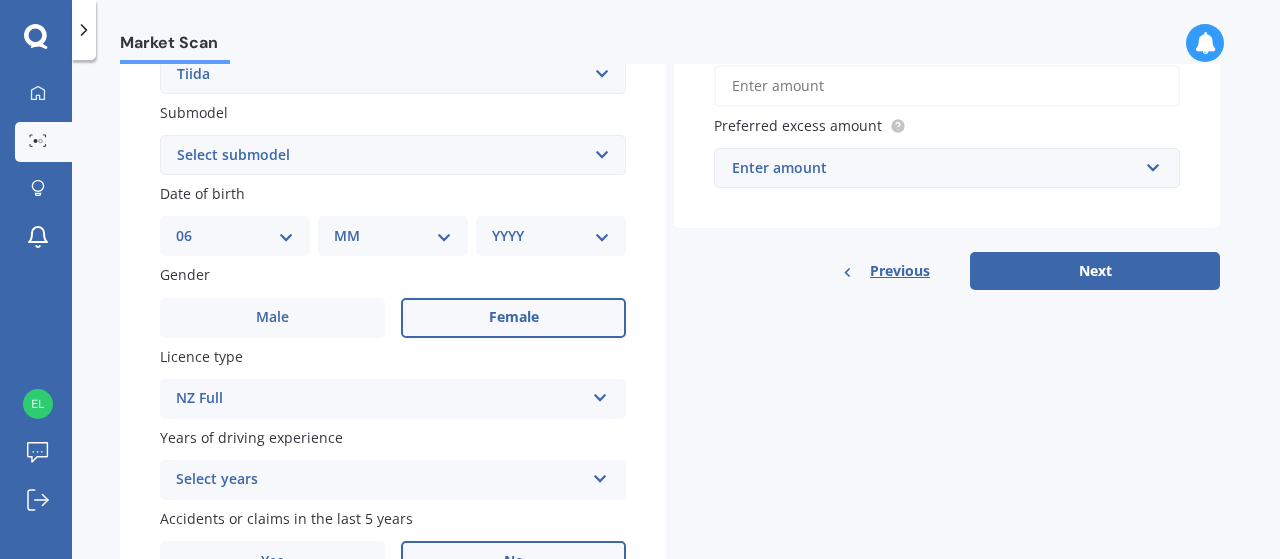 click on "DD 01 02 03 04 05 06 07 08 09 10 11 12 13 14 15 16 17 18 19 20 21 22 23 24 25 26 27 28 29 30 31" at bounding box center (235, 236) 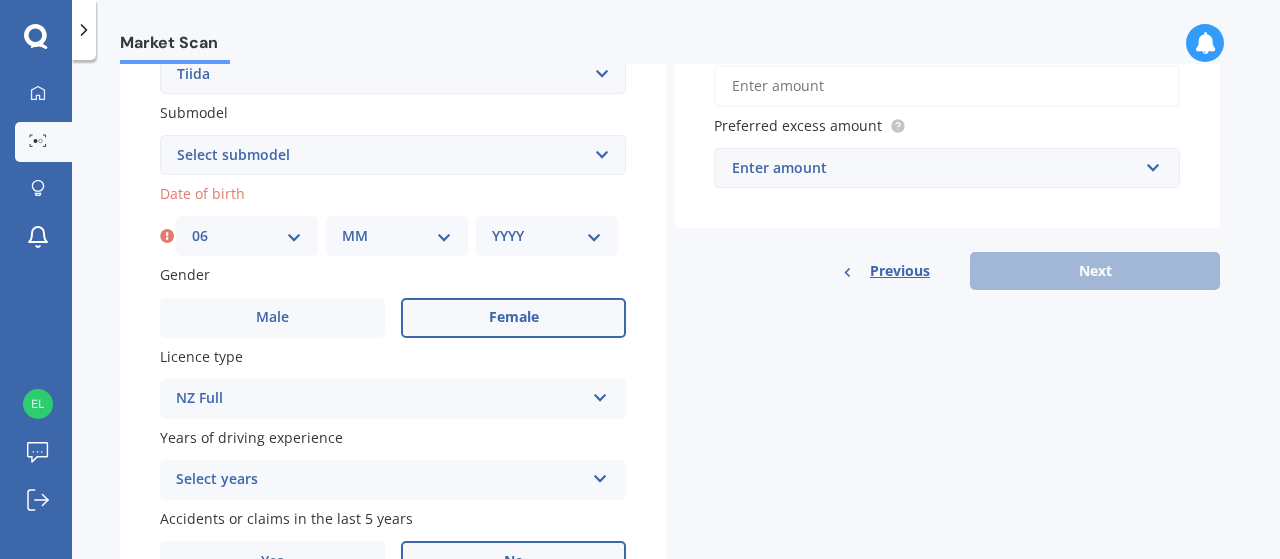 click on "DD 01 02 03 04 05 06 07 08 09 10 11 12 13 14 15 16 17 18 19 20 21 22 23 24 25 26 27 28 29 30 31" at bounding box center [247, 236] 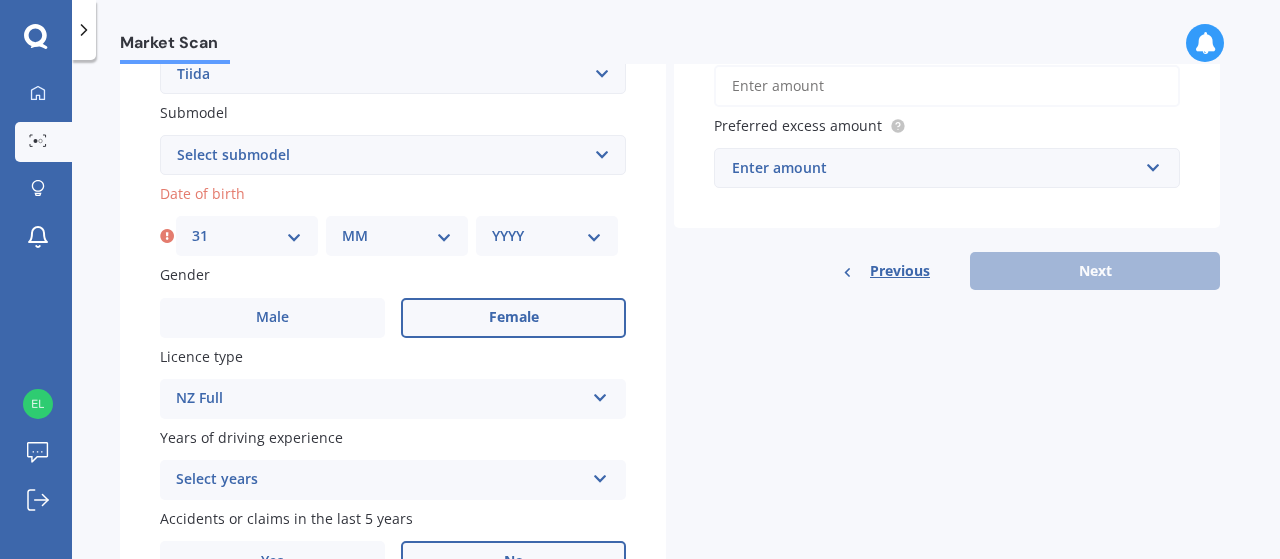 click on "DD 01 02 03 04 05 06 07 08 09 10 11 12 13 14 15 16 17 18 19 20 21 22 23 24 25 26 27 28 29 30 31" at bounding box center (247, 236) 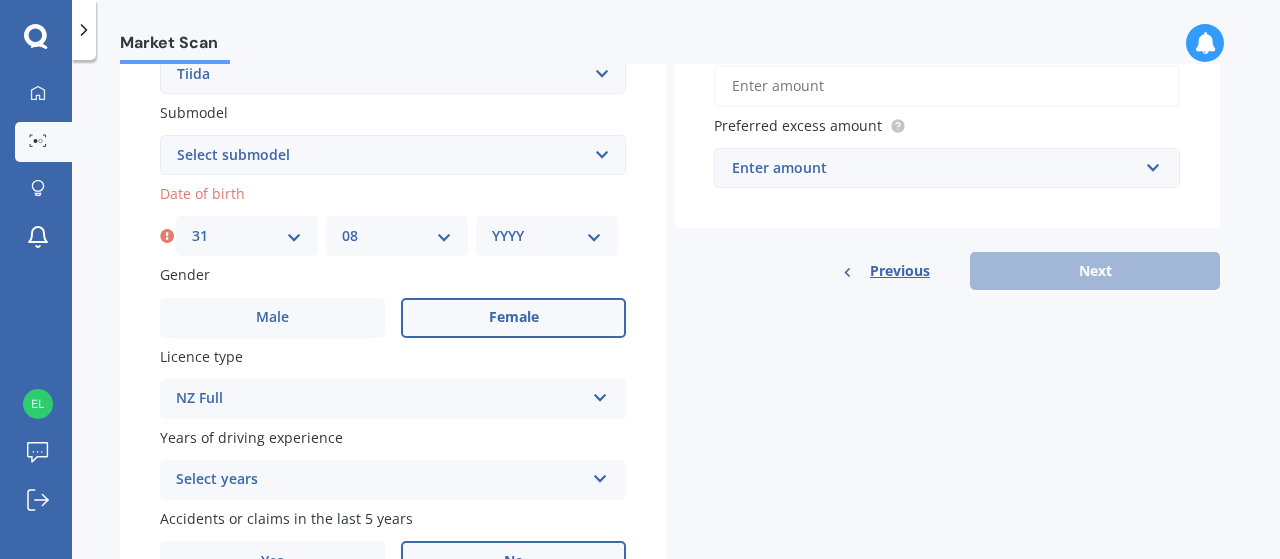 click on "MM 01 02 03 04 05 06 07 08 09 10 11 12" at bounding box center (397, 236) 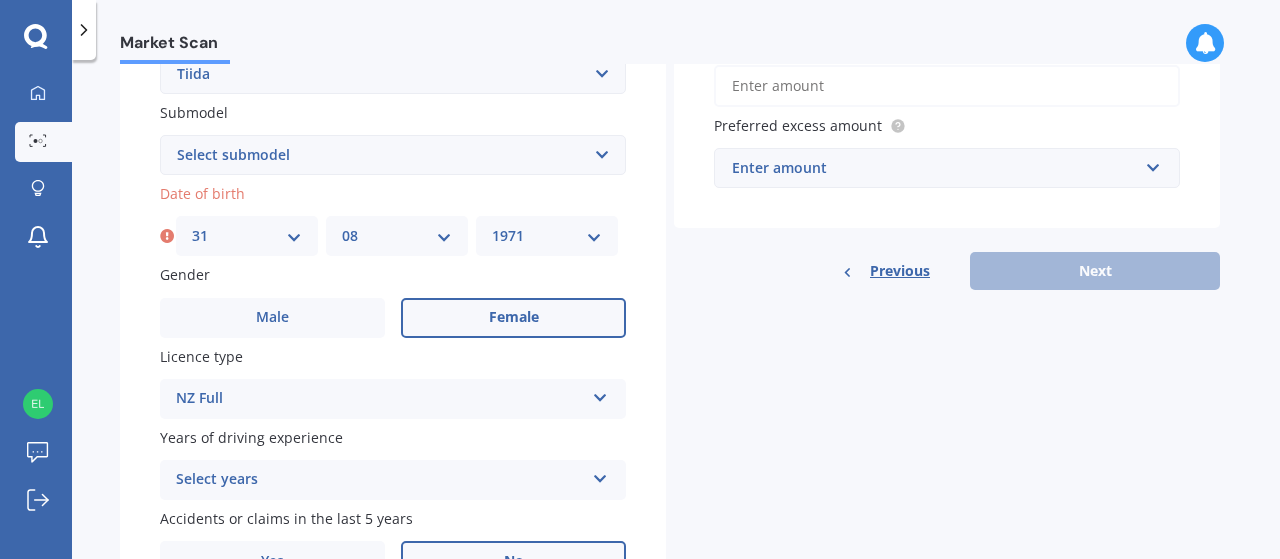 click on "YYYY 2025 2024 2023 2022 2021 2020 2019 2018 2017 2016 2015 2014 2013 2012 2011 2010 2009 2008 2007 2006 2005 2004 2003 2002 2001 2000 1999 1998 1997 1996 1995 1994 1993 1992 1991 1990 1989 1988 1987 1986 1985 1984 1983 1982 1981 1980 1979 1978 1977 1976 1975 1974 1973 1972 1971 1970 1969 1968 1967 1966 1965 1964 1963 1962 1961 1960 1959 1958 1957 1956 1955 1954 1953 1952 1951 1950 1949 1948 1947 1946 1945 1944 1943 1942 1941 1940 1939 1938 1937 1936 1935 1934 1933 1932 1931 1930 1929 1928 1927 1926" at bounding box center (547, 236) 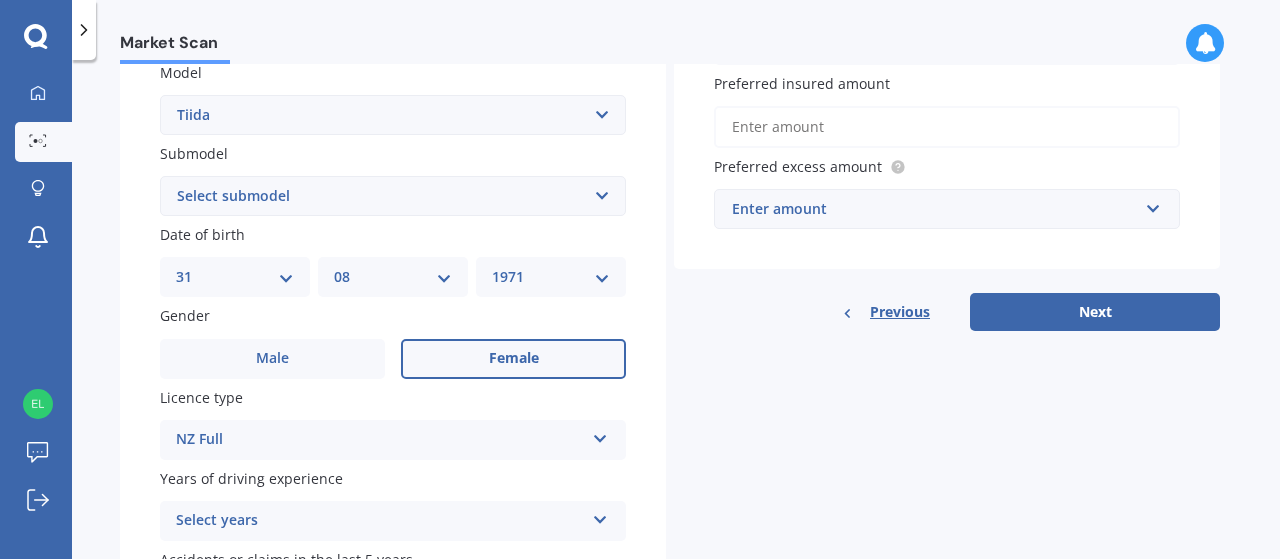 scroll, scrollTop: 450, scrollLeft: 0, axis: vertical 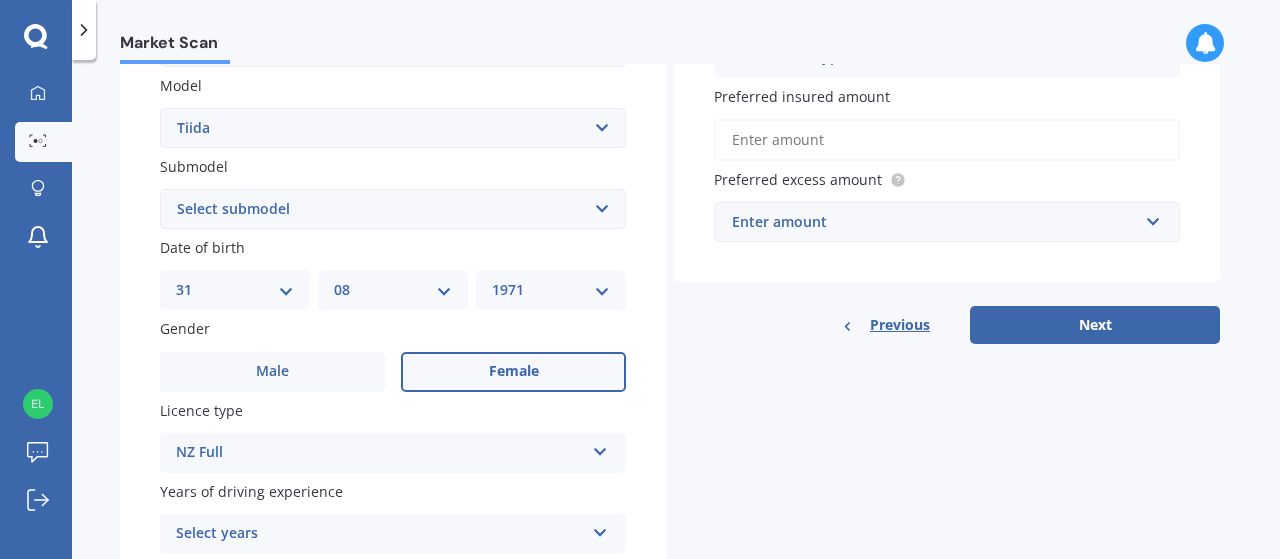 click on "Select submodel (All)" at bounding box center [393, 209] 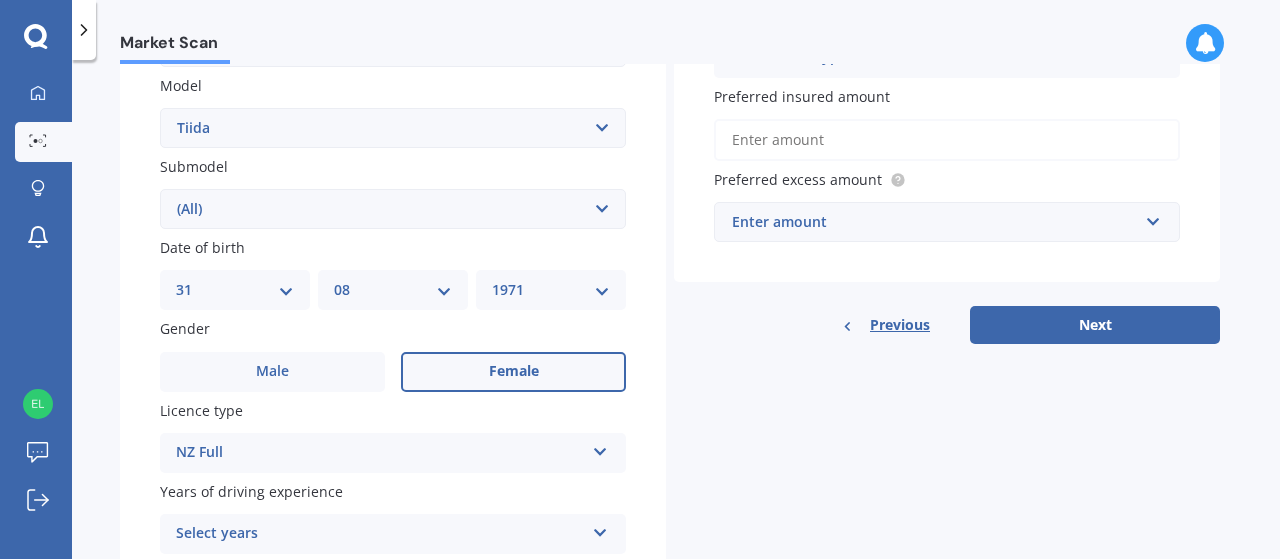 click on "Select submodel (All)" at bounding box center [393, 209] 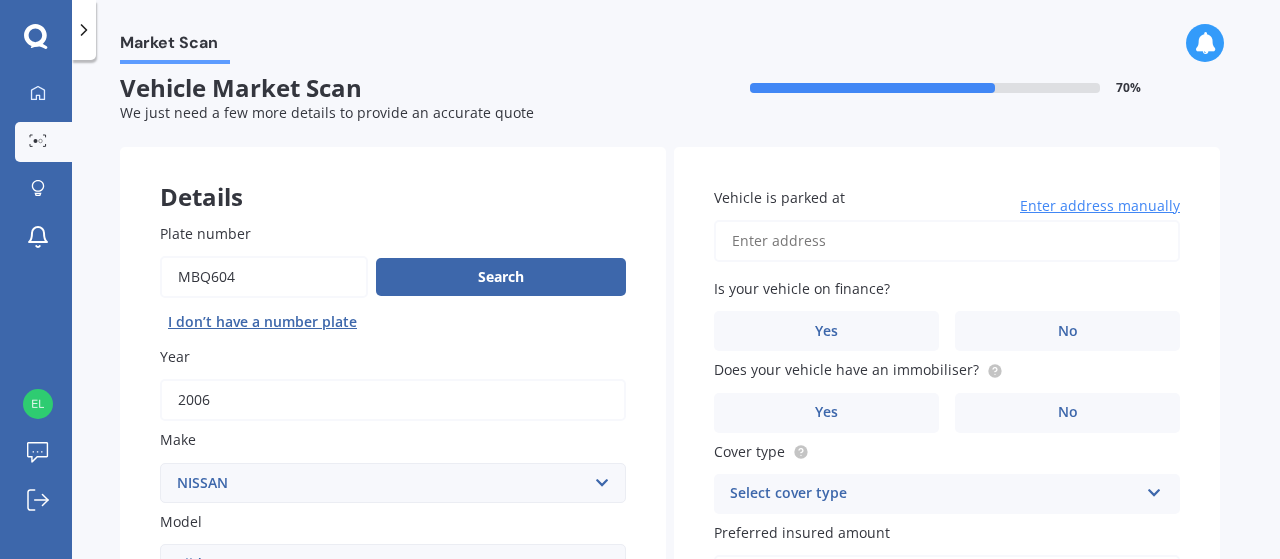 scroll, scrollTop: 10, scrollLeft: 0, axis: vertical 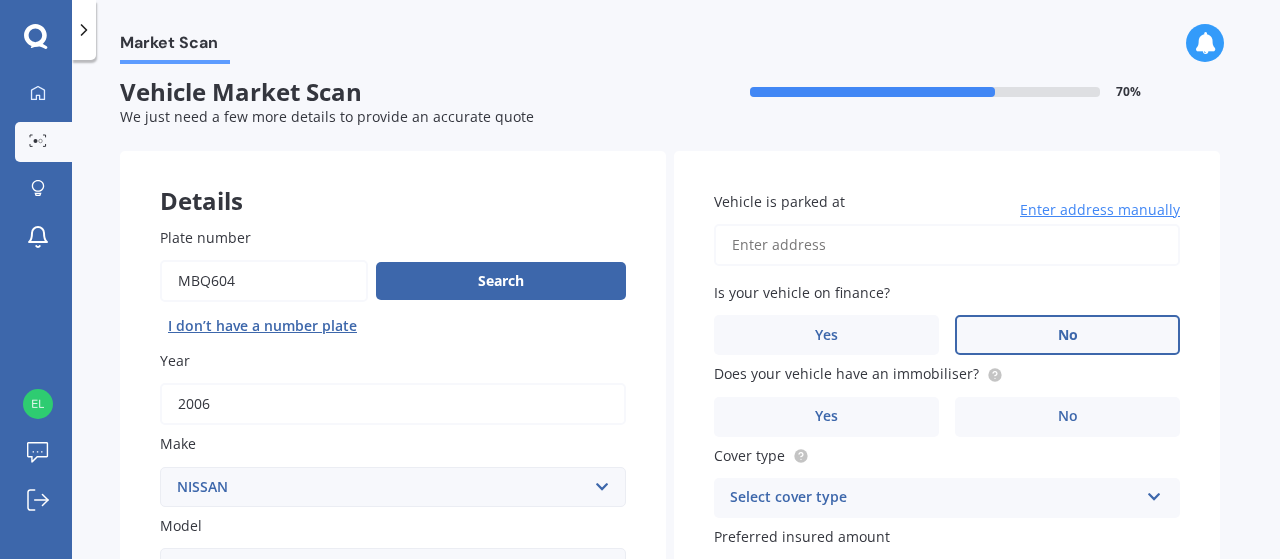 click on "No" at bounding box center [513, 812] 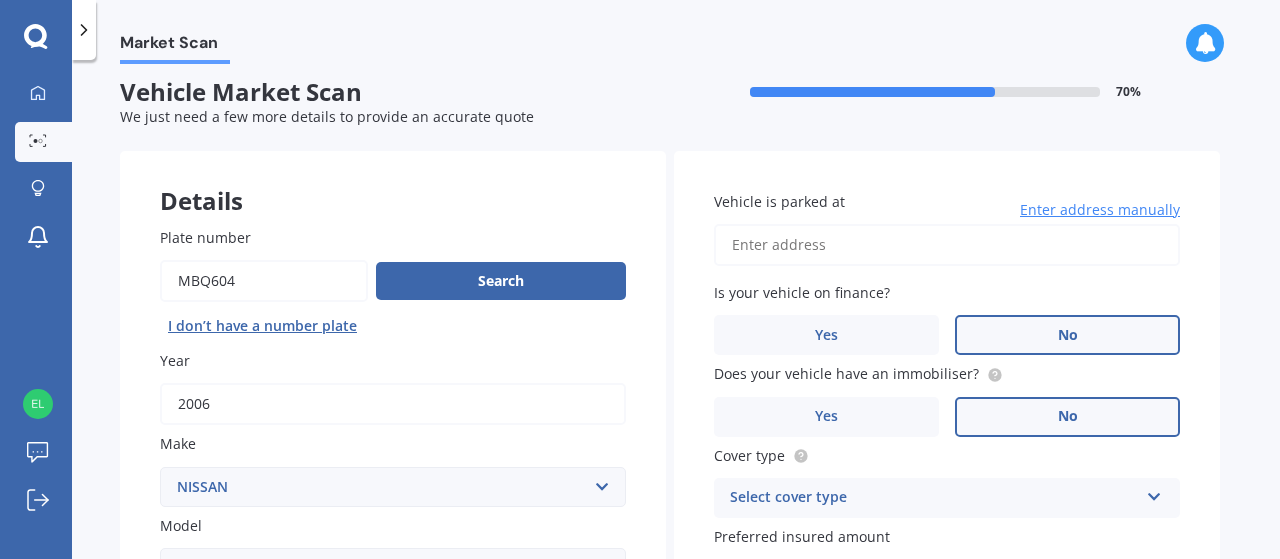 click on "No" at bounding box center (513, 812) 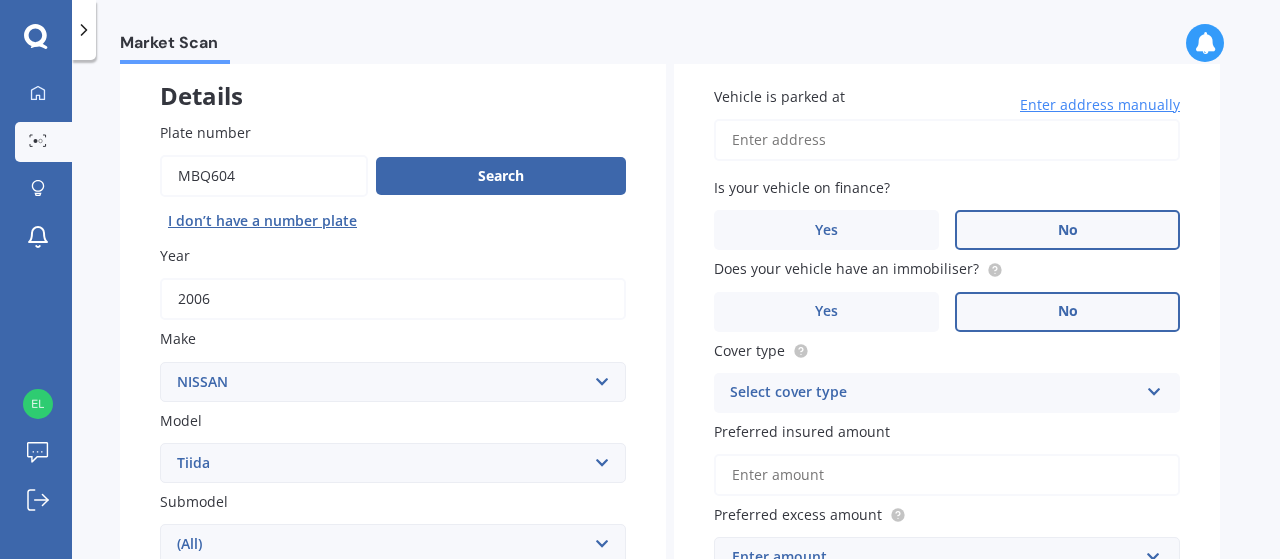 scroll, scrollTop: 118, scrollLeft: 0, axis: vertical 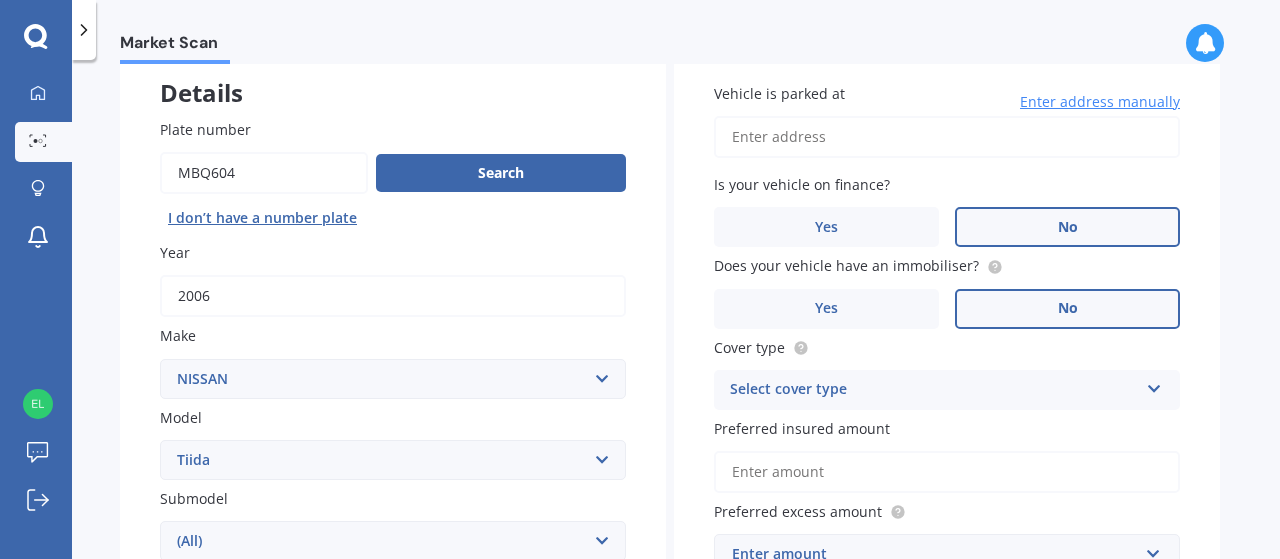 click on "Select cover type Comprehensive Third Party, Fire & Theft Third Party" at bounding box center [393, 785] 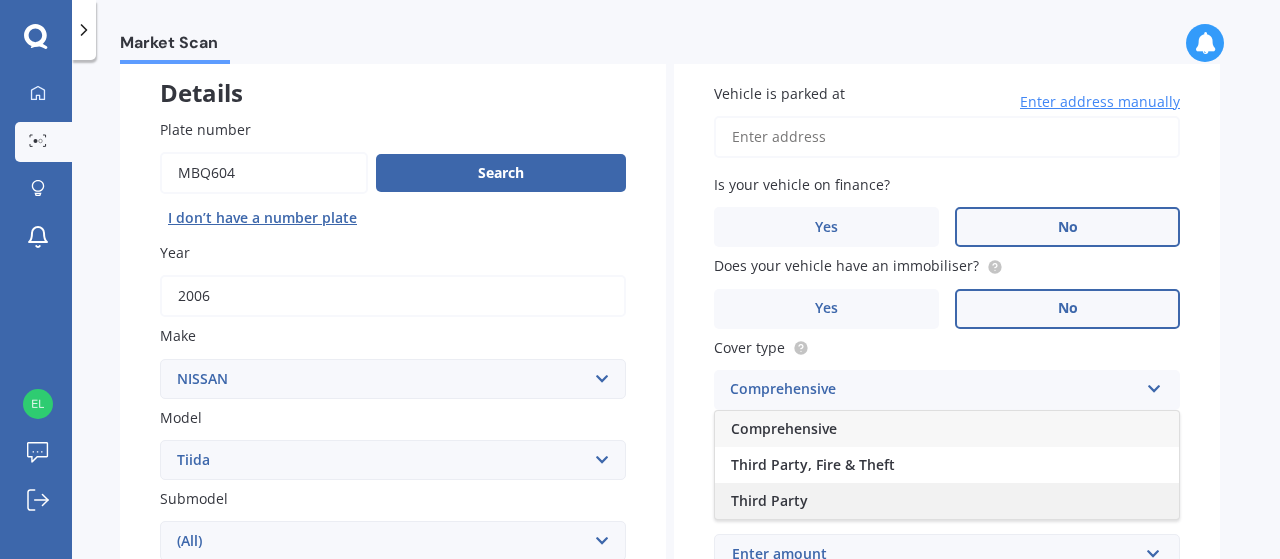 click on "Third Party" at bounding box center (947, 501) 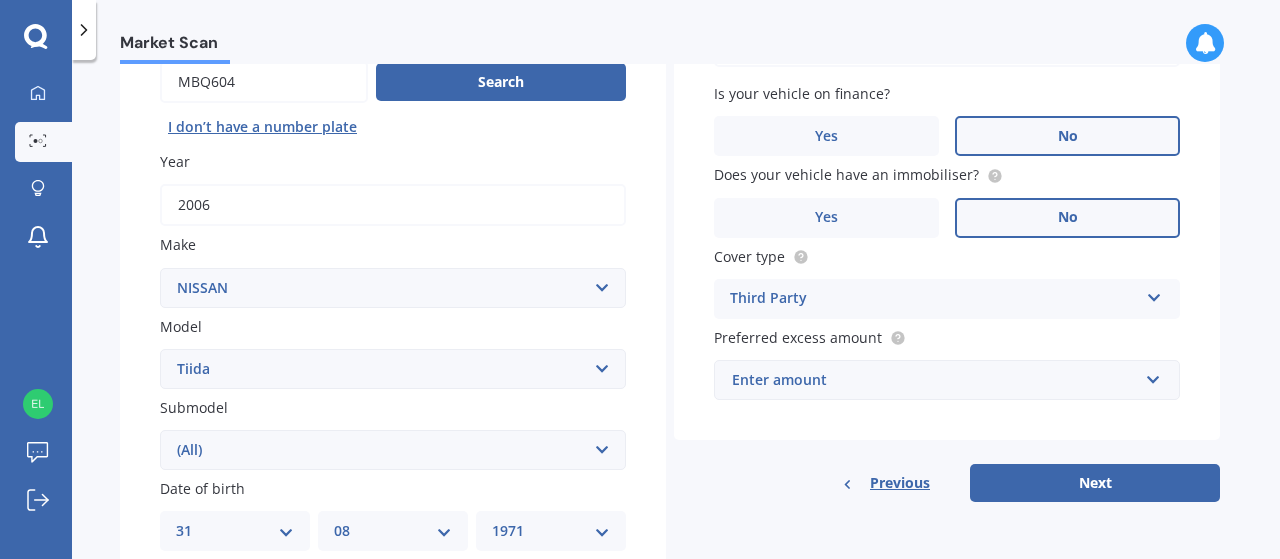 scroll, scrollTop: 212, scrollLeft: 0, axis: vertical 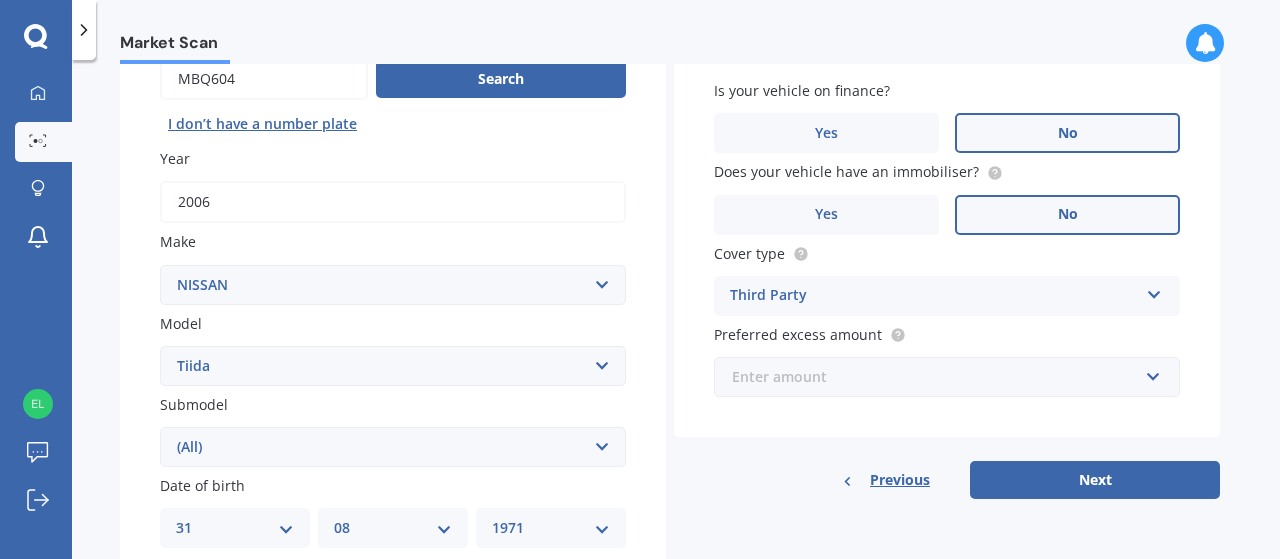 click at bounding box center (940, 377) 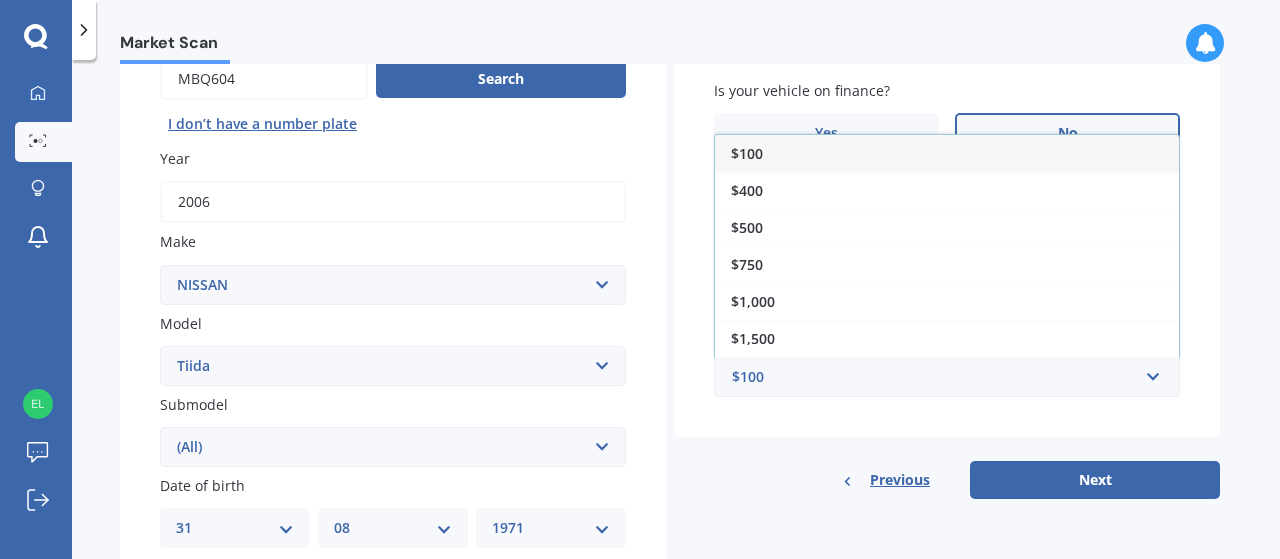 click on "Vehicle is parked at Enter address manually Is your vehicle on finance? Yes No Does your vehicle have an immobiliser? Yes No Cover type Third Party Comprehensive Third Party, Fire & Theft Third Party Preferred excess amount $100 $100 $400 $500 $750 $1,000 $1,500 $2,000" at bounding box center (947, 193) 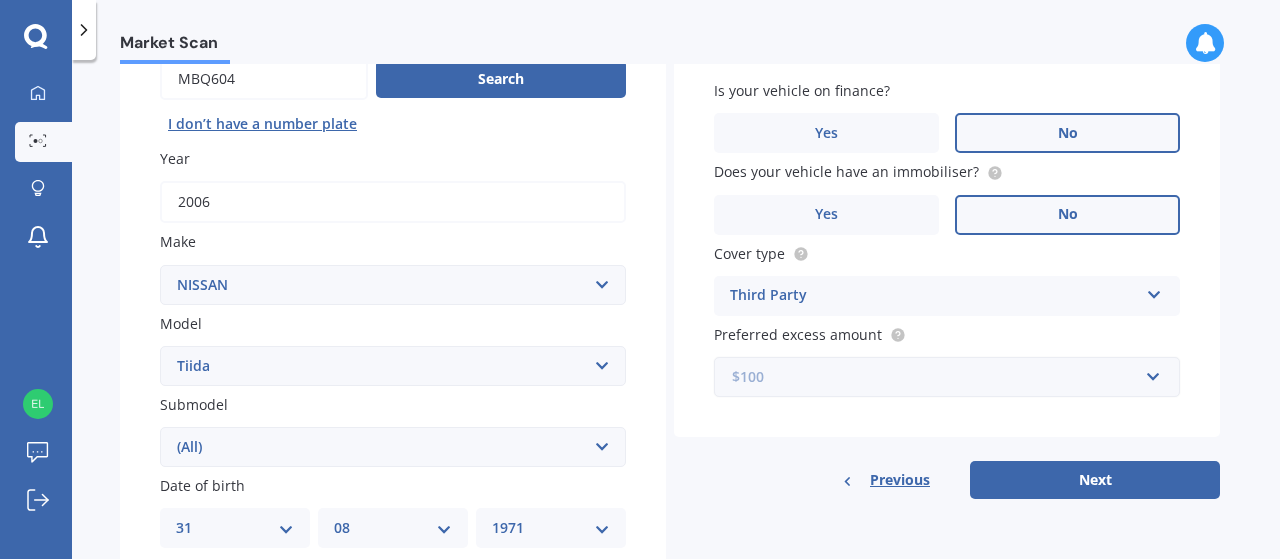 click at bounding box center [940, 377] 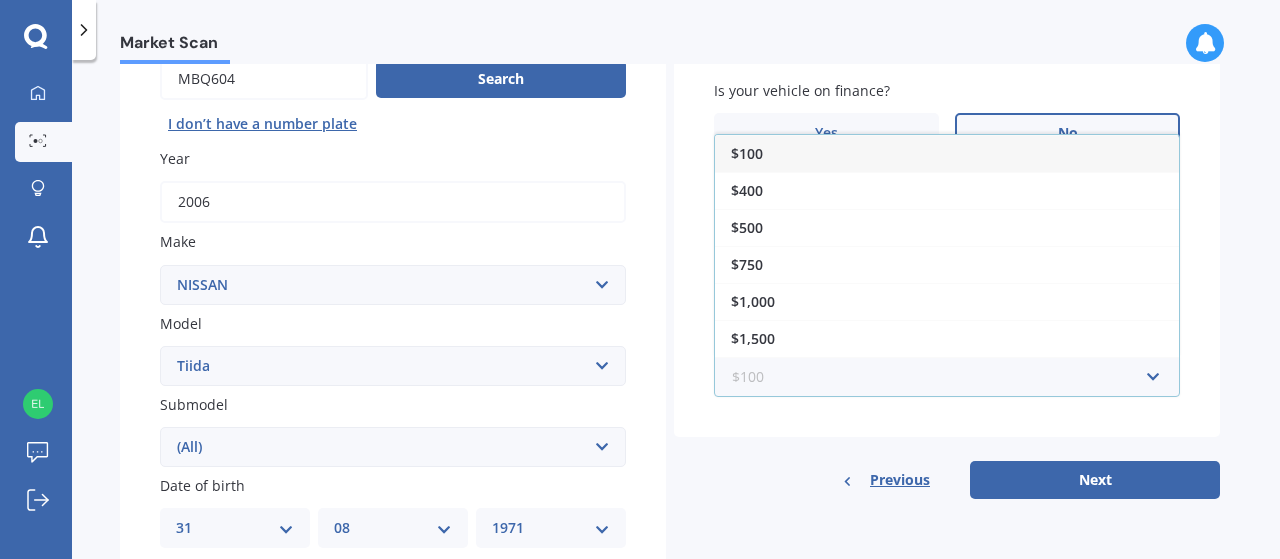 click at bounding box center [940, 377] 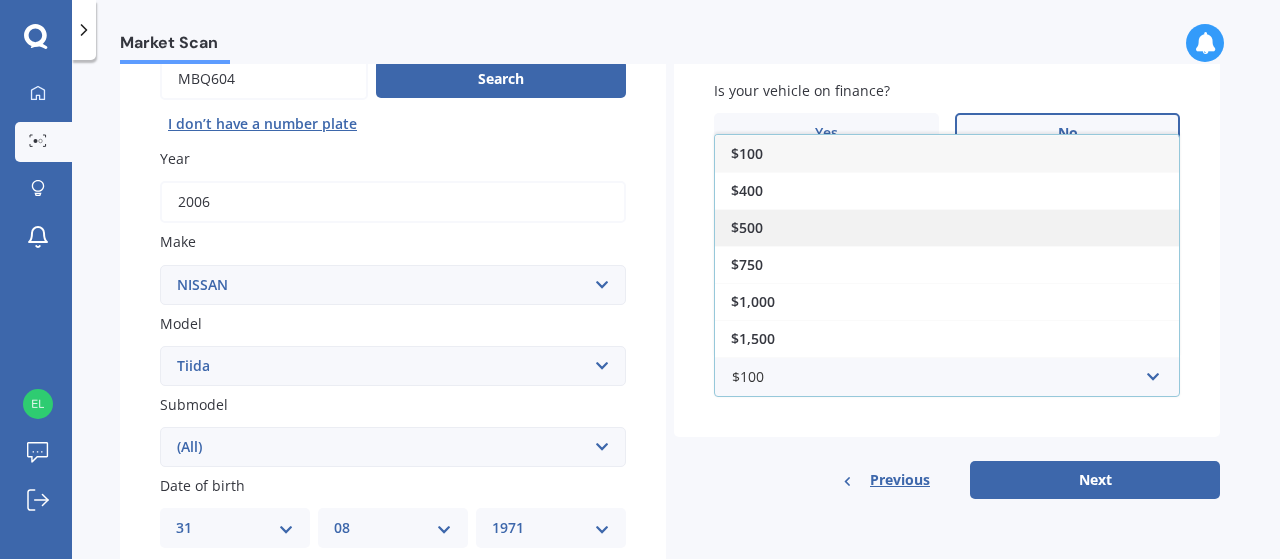 click on "$500" at bounding box center (947, 227) 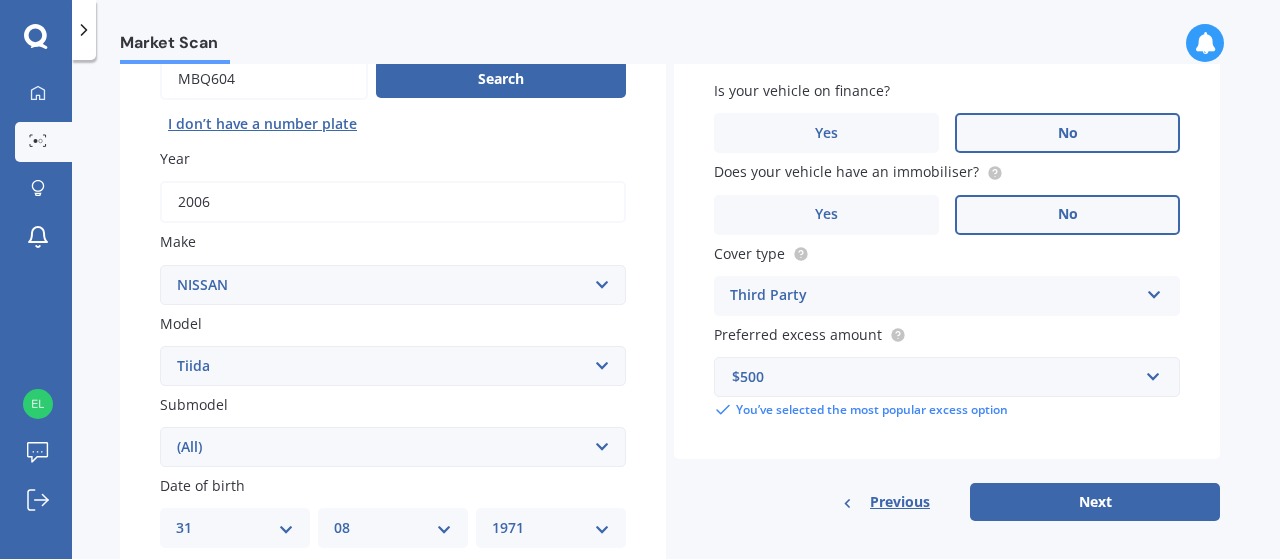 scroll, scrollTop: 234, scrollLeft: 0, axis: vertical 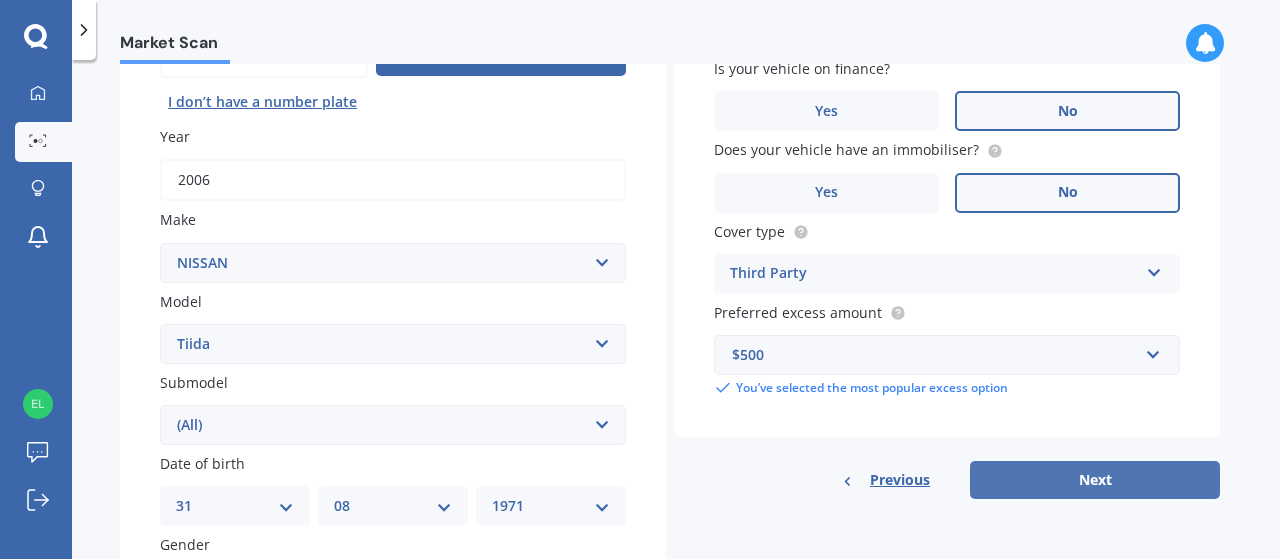 click on "Next" at bounding box center (1095, 480) 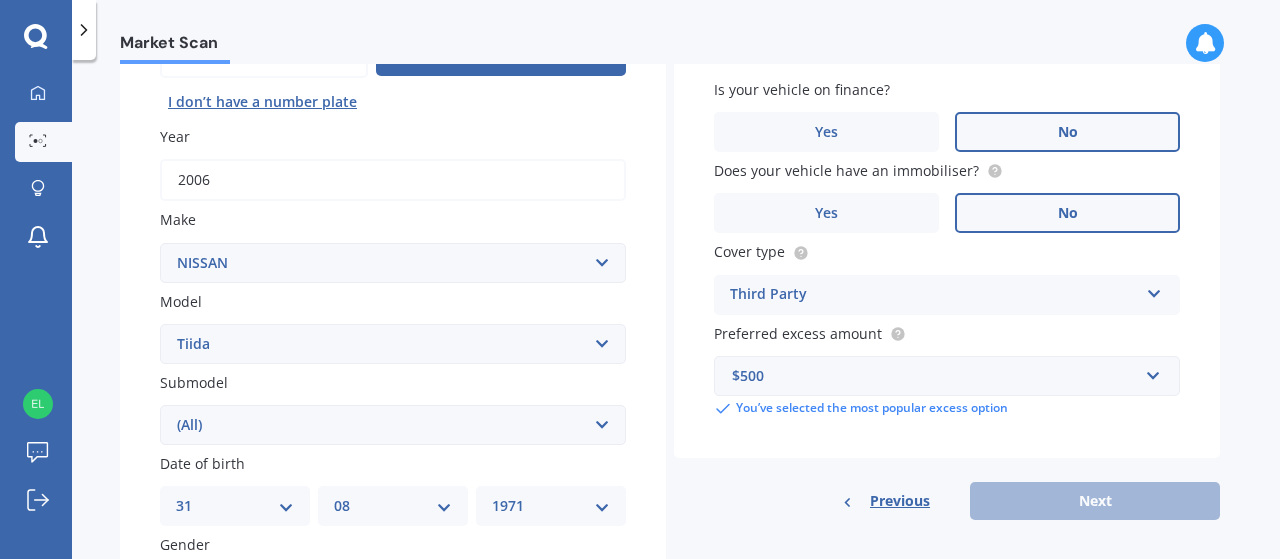 scroll, scrollTop: 440, scrollLeft: 0, axis: vertical 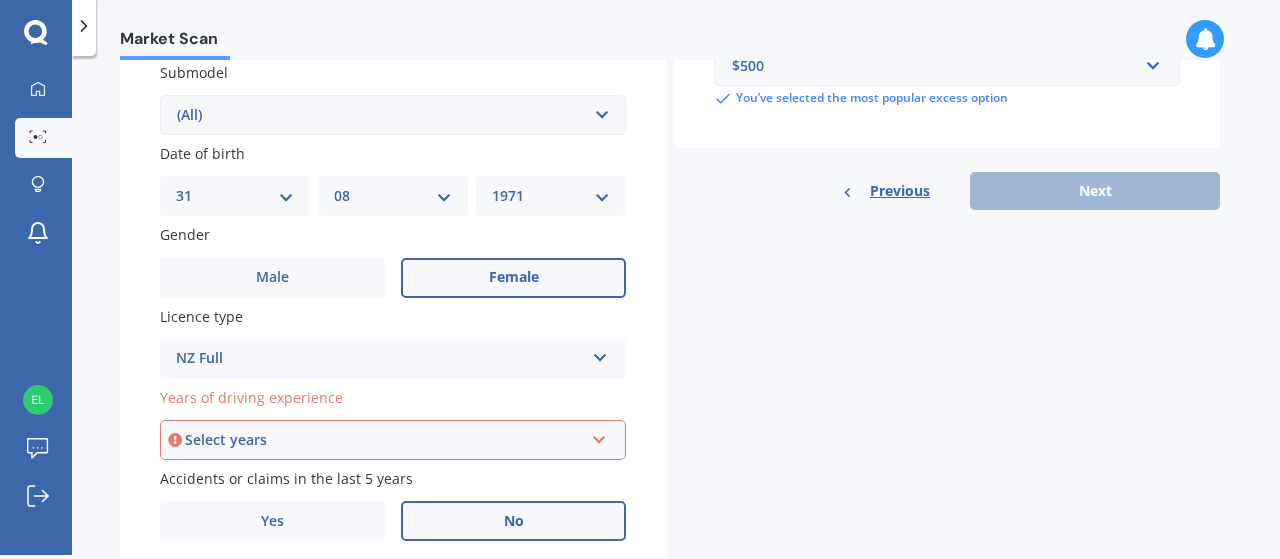 click on "Select years 5 or more years 4 years 3 years 2 years 1 year" at bounding box center (393, 440) 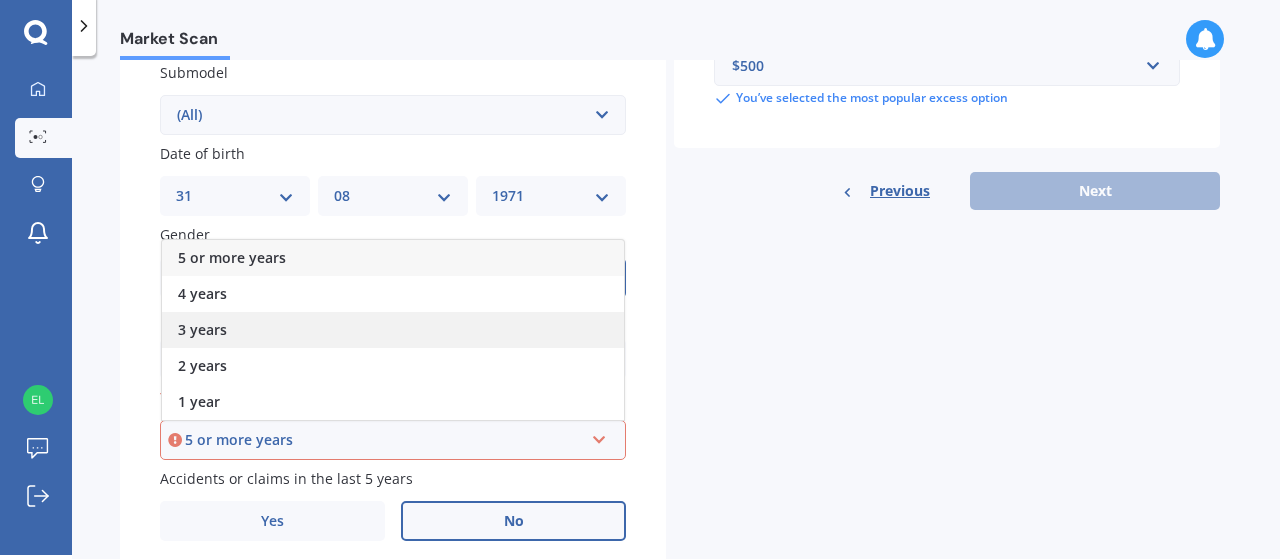 scroll, scrollTop: 546, scrollLeft: 0, axis: vertical 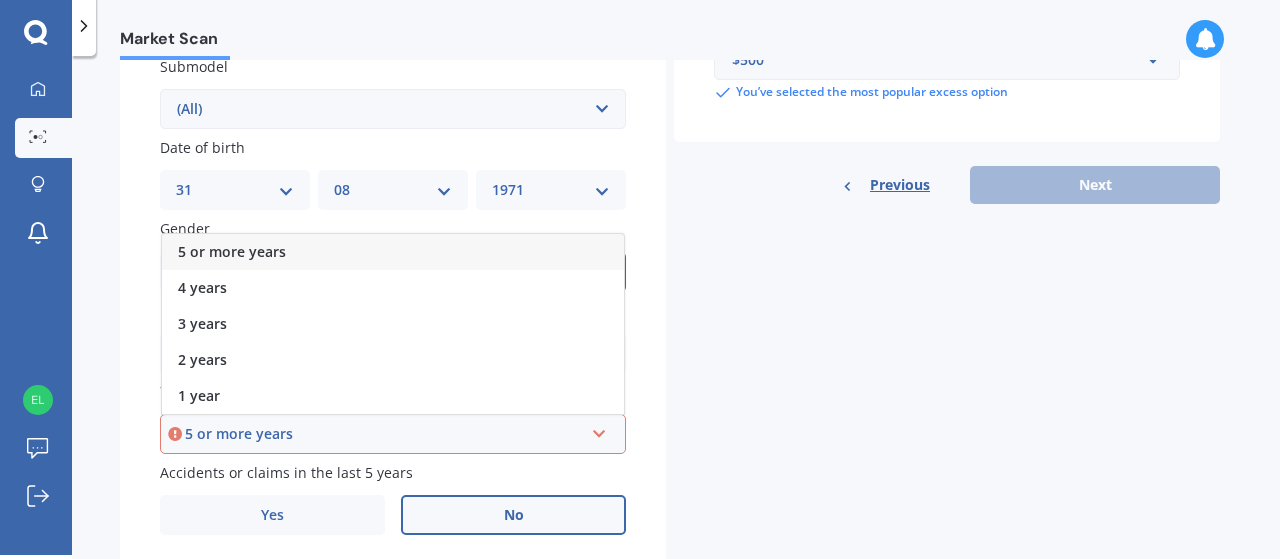 click on "5 or more years" at bounding box center [393, 252] 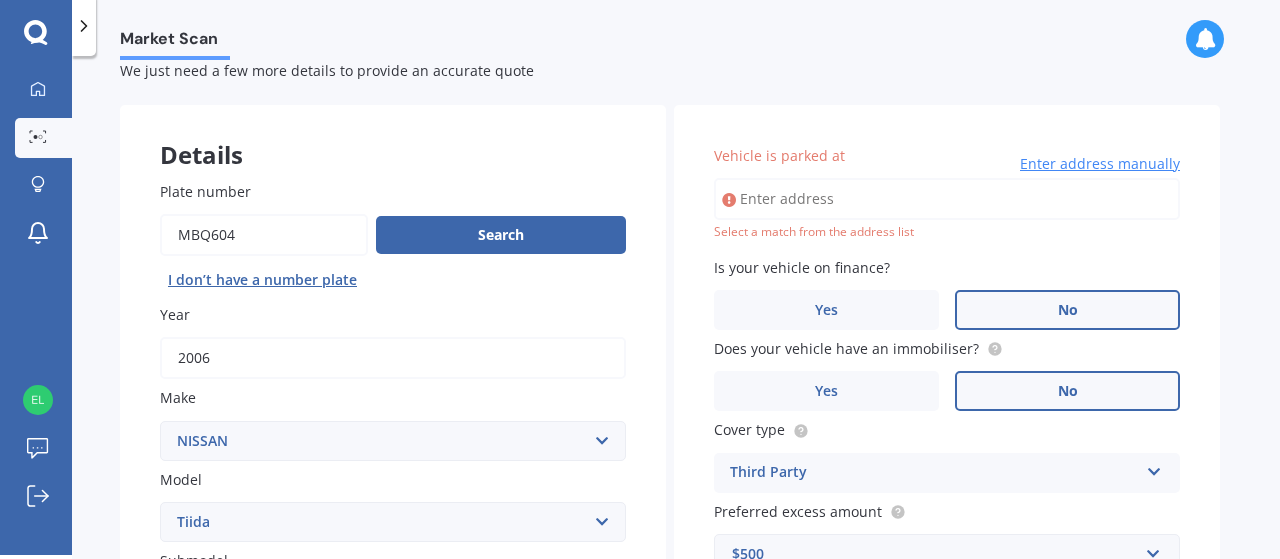 scroll, scrollTop: 45, scrollLeft: 0, axis: vertical 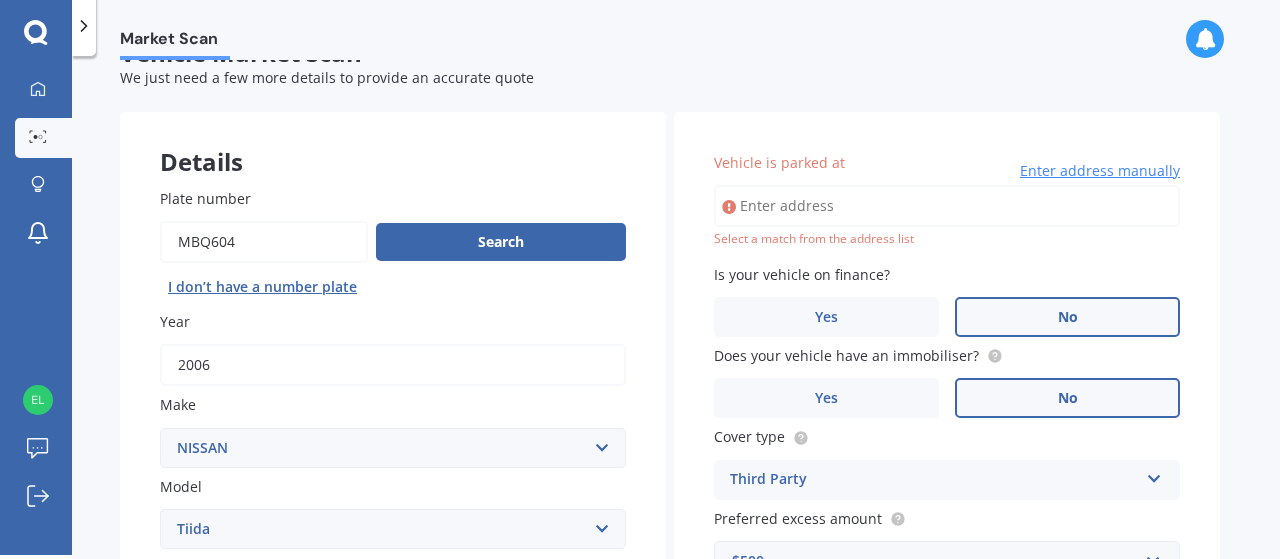 click on "Vehicle is parked at" at bounding box center (947, 206) 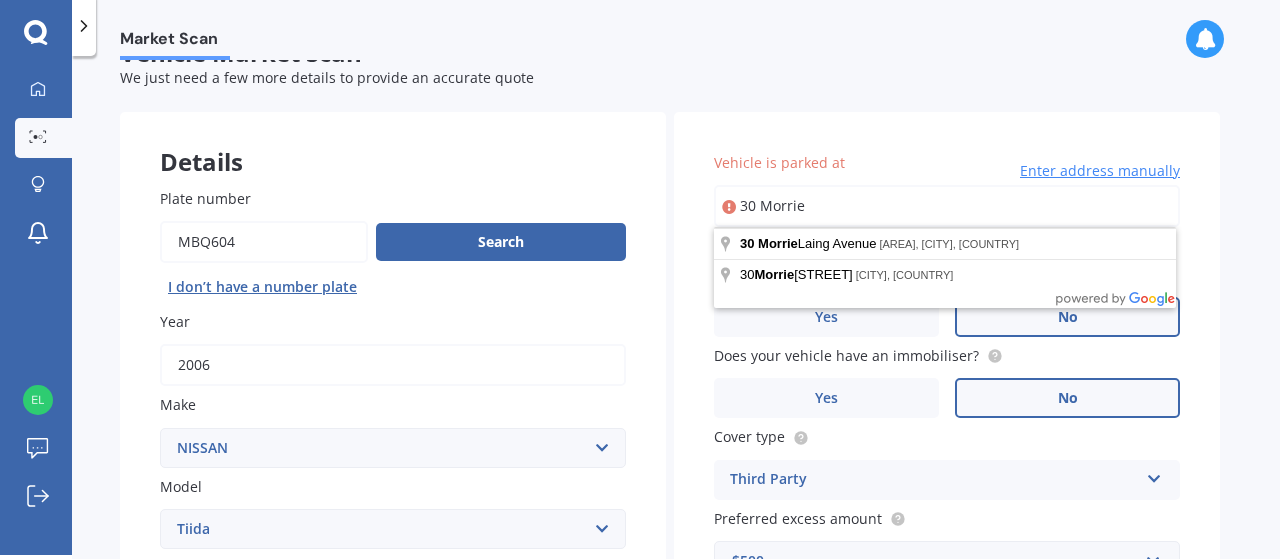 type on "30 Morrie" 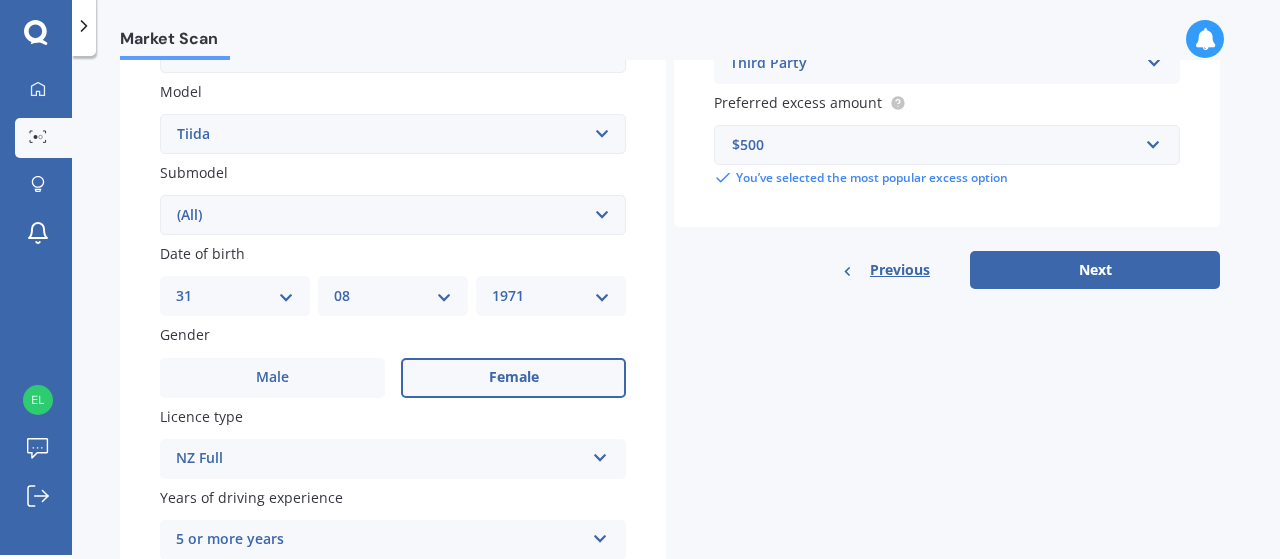 scroll, scrollTop: 442, scrollLeft: 0, axis: vertical 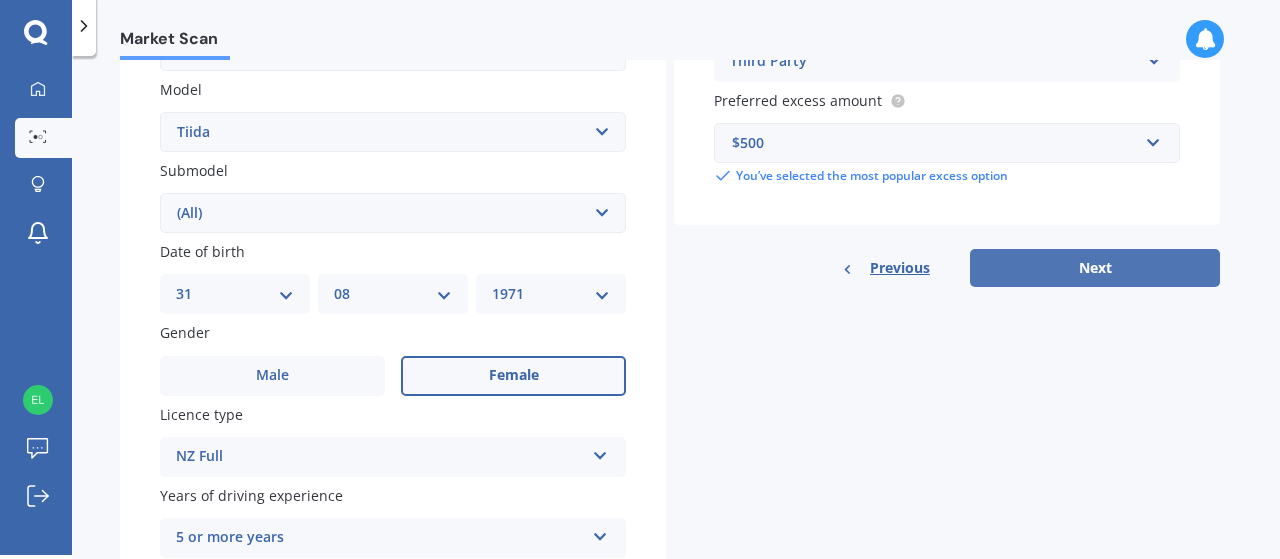 click on "Next" at bounding box center (1095, 268) 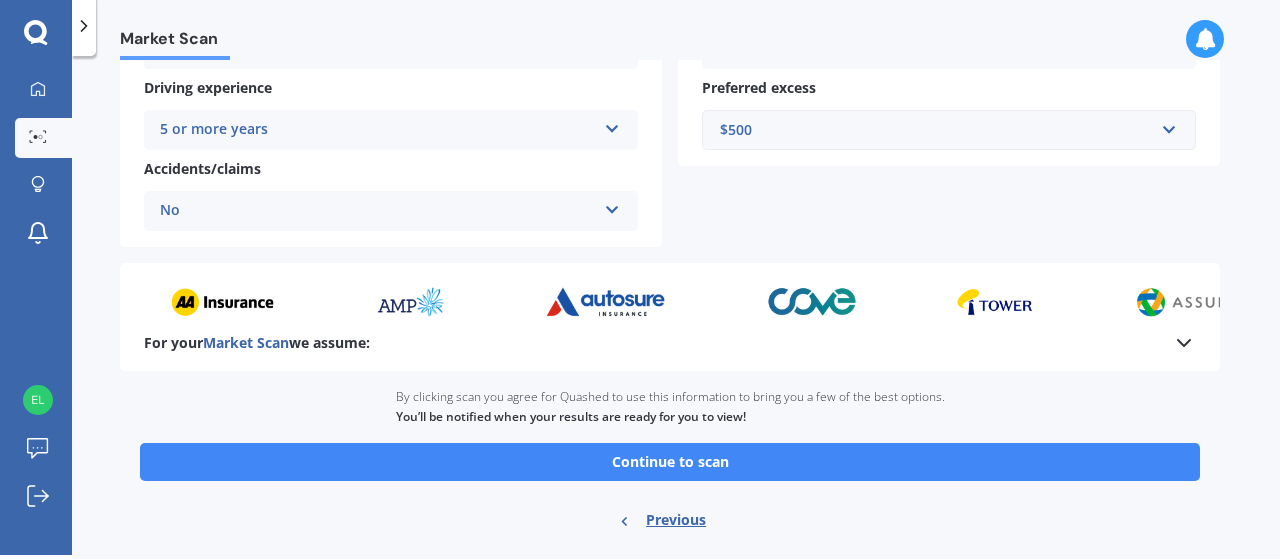 scroll, scrollTop: 424, scrollLeft: 0, axis: vertical 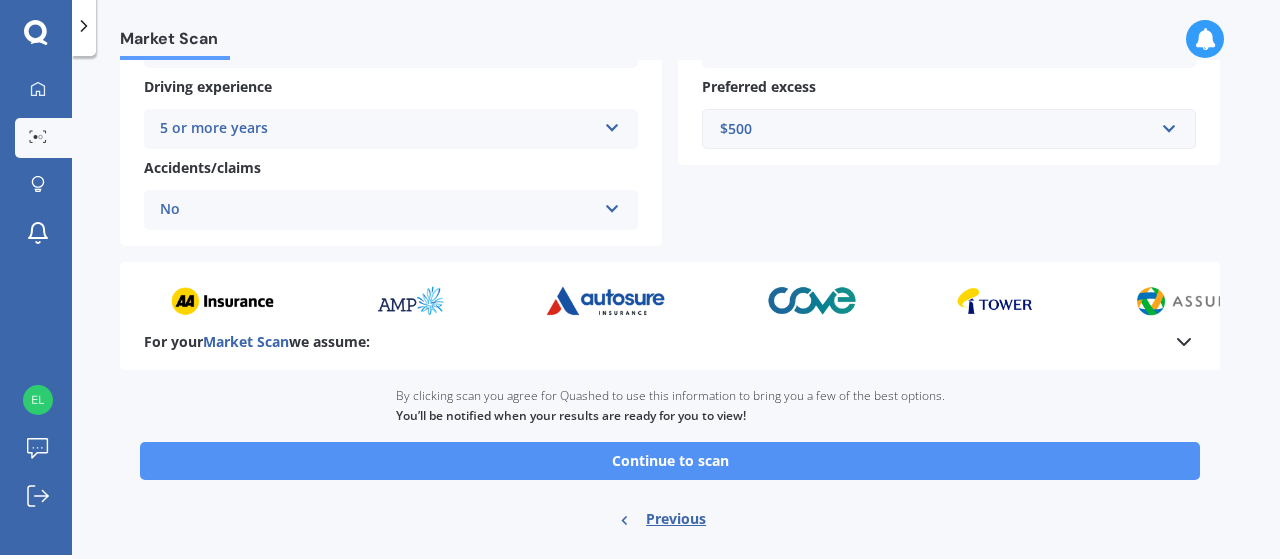click on "Continue to scan" at bounding box center [670, 461] 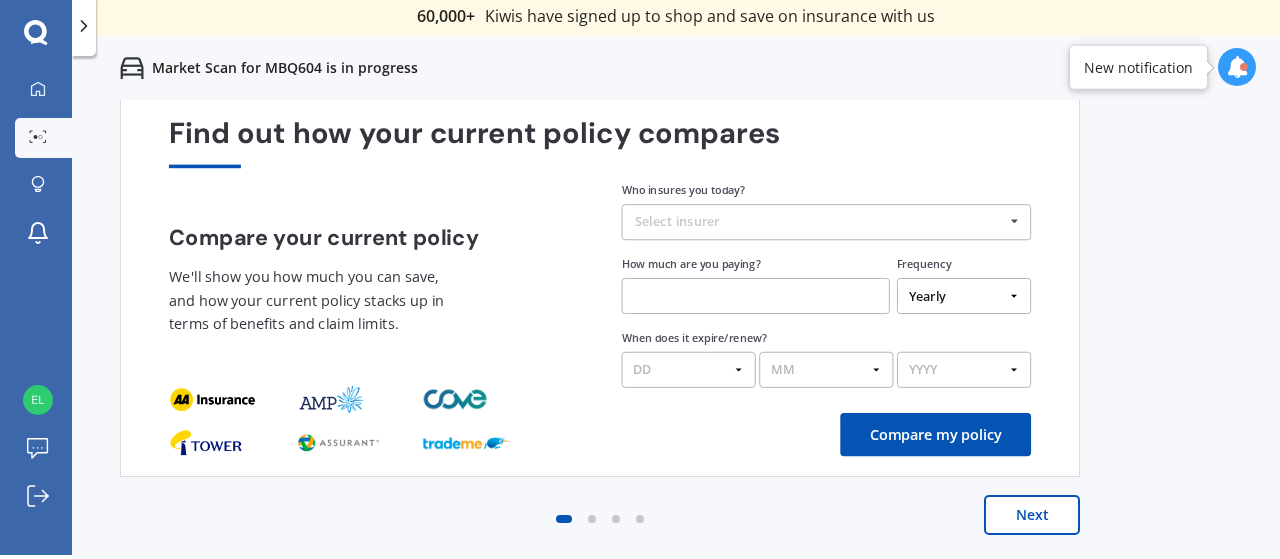 scroll, scrollTop: 0, scrollLeft: 0, axis: both 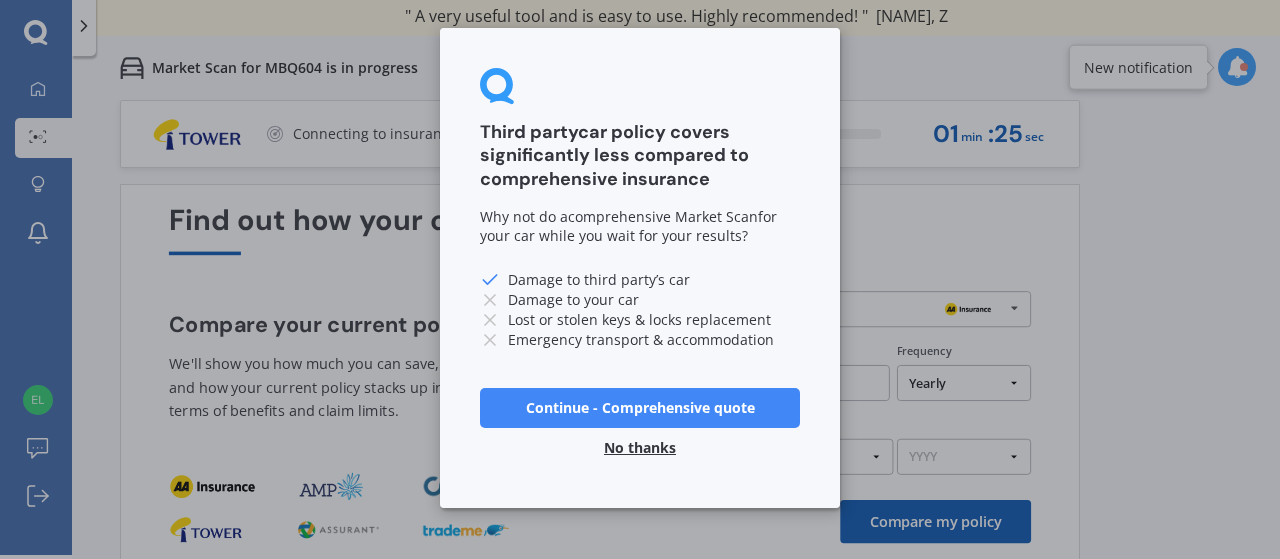 click on "Continue - Comprehensive quote" at bounding box center [640, 408] 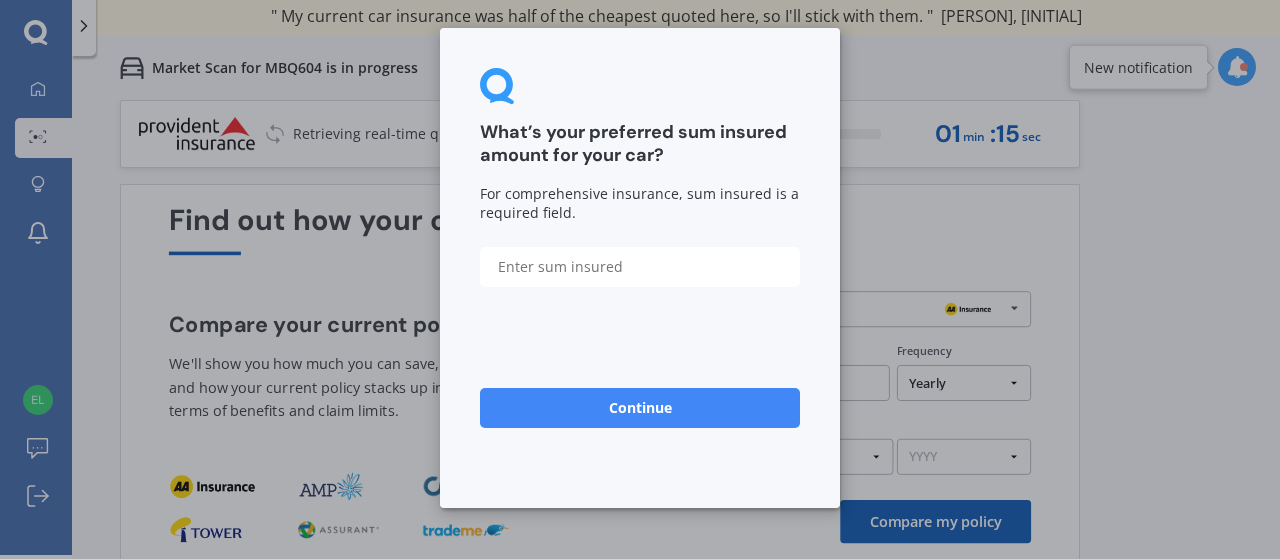 click on "What’s your preferred sum insured amount for your car? For comprehensive insurance, sum insured is a required field. Continue No thanks" at bounding box center [640, 279] 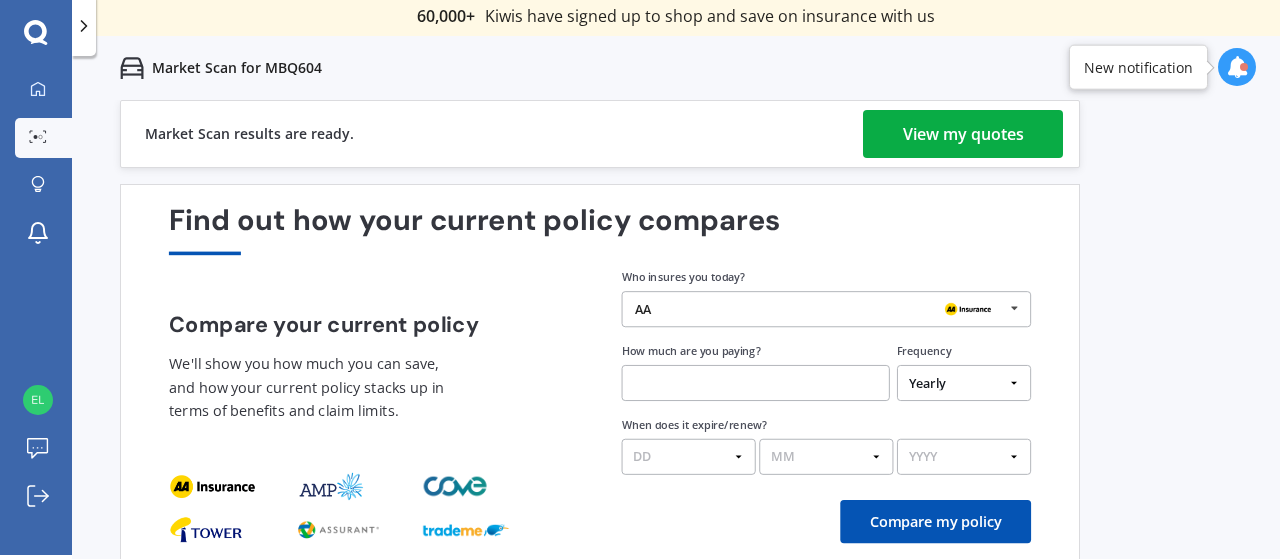 click on "View my quotes" at bounding box center (963, 134) 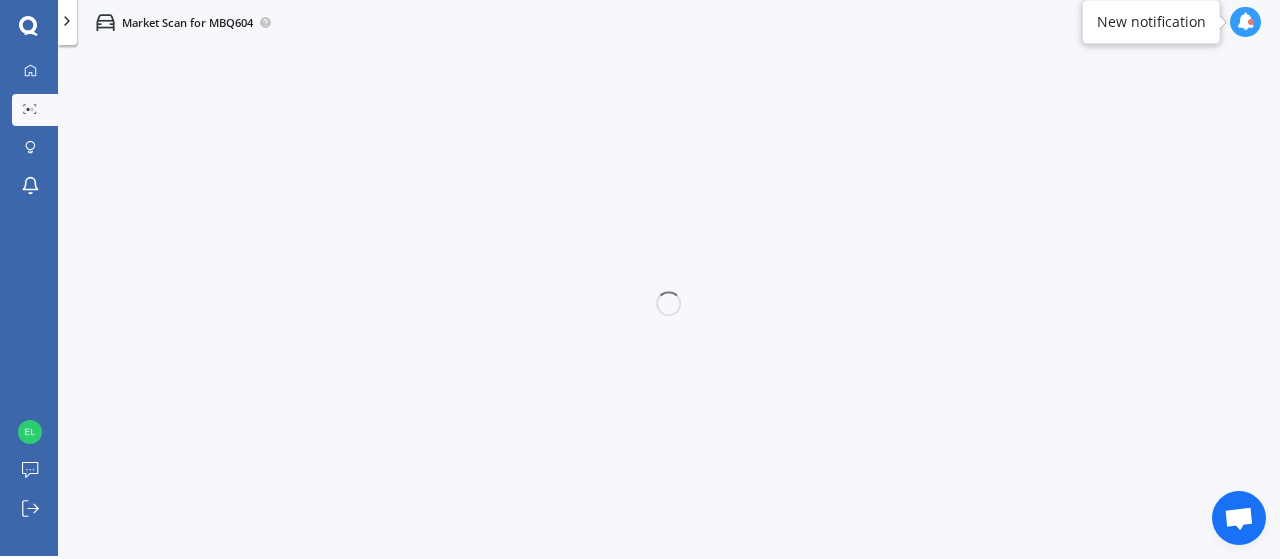 scroll, scrollTop: 4, scrollLeft: 0, axis: vertical 